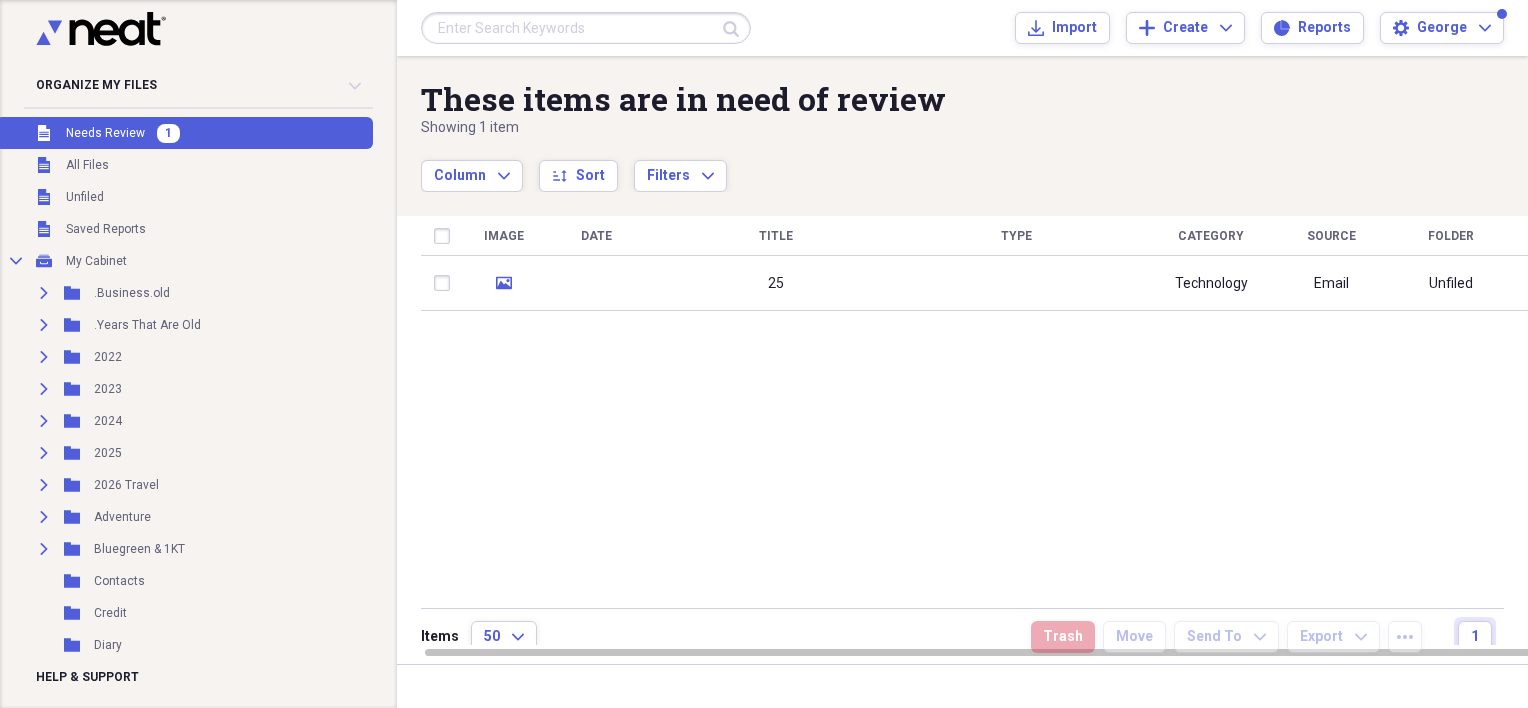 scroll, scrollTop: 0, scrollLeft: 0, axis: both 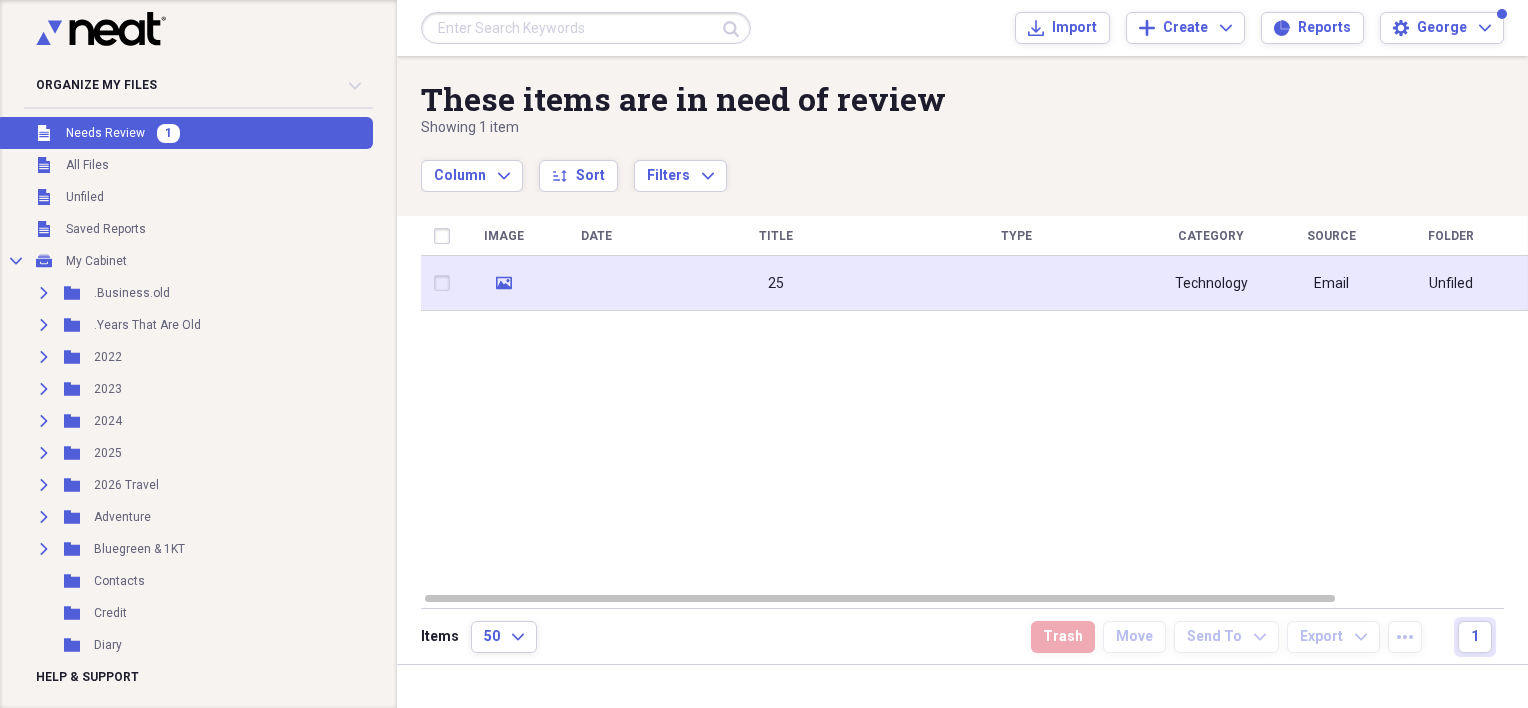 click at bounding box center [596, 283] 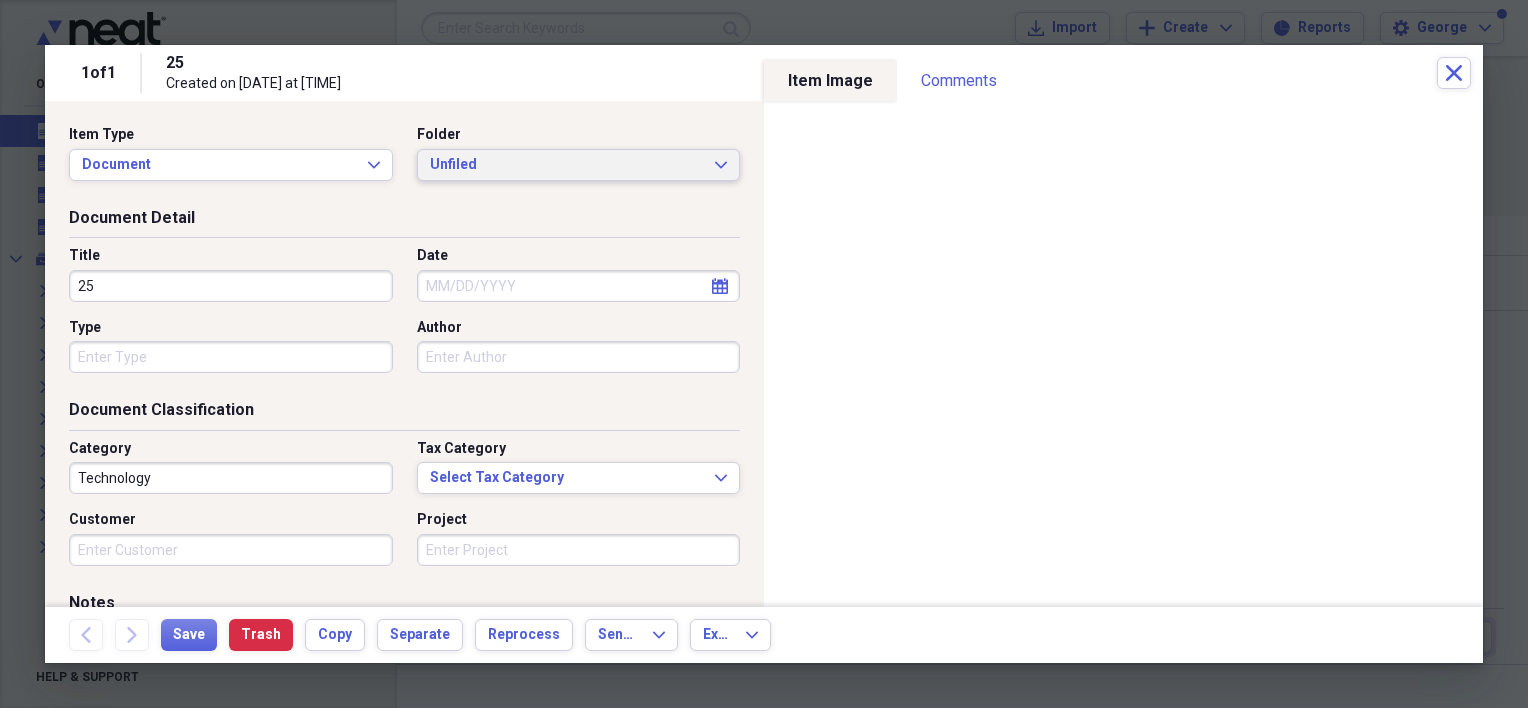 click on "Unfiled" at bounding box center [567, 165] 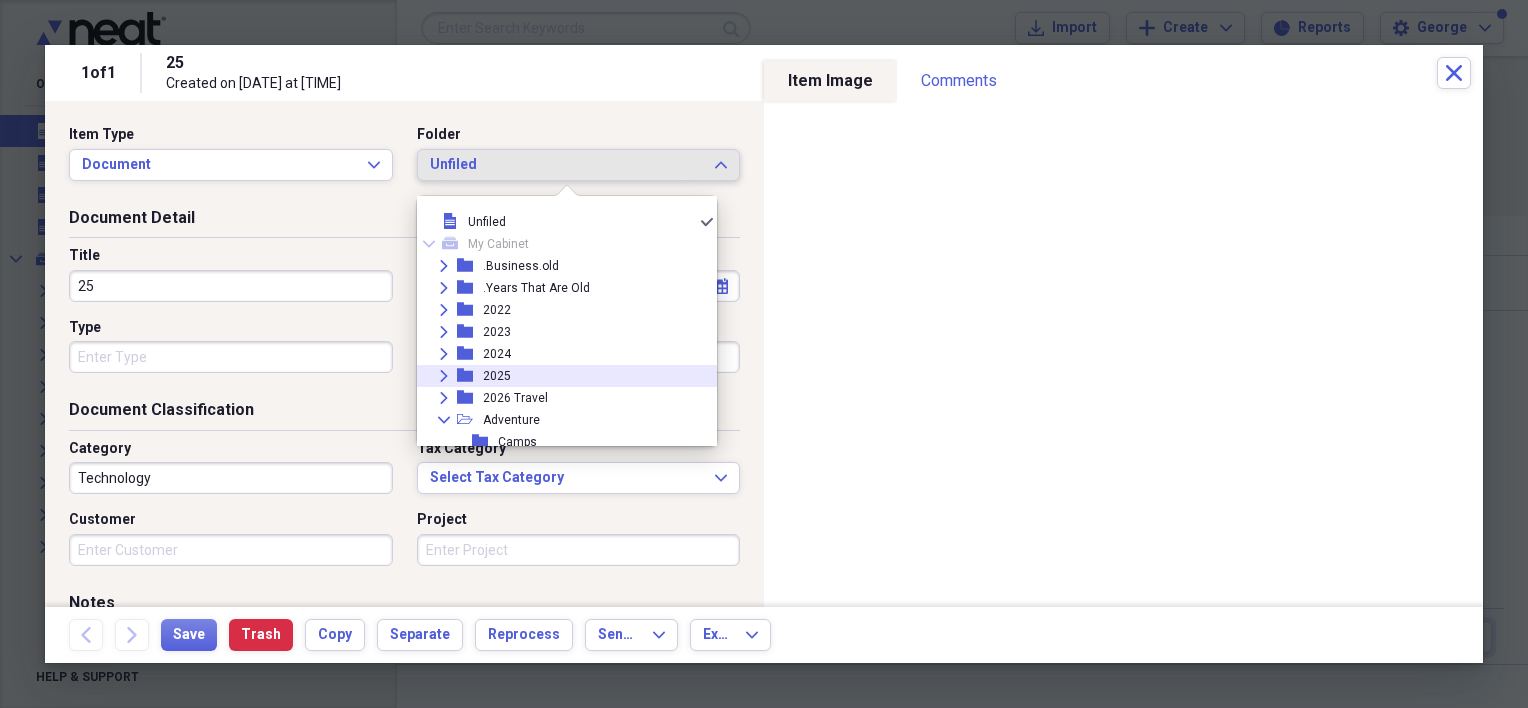 click on "2025" at bounding box center (497, 376) 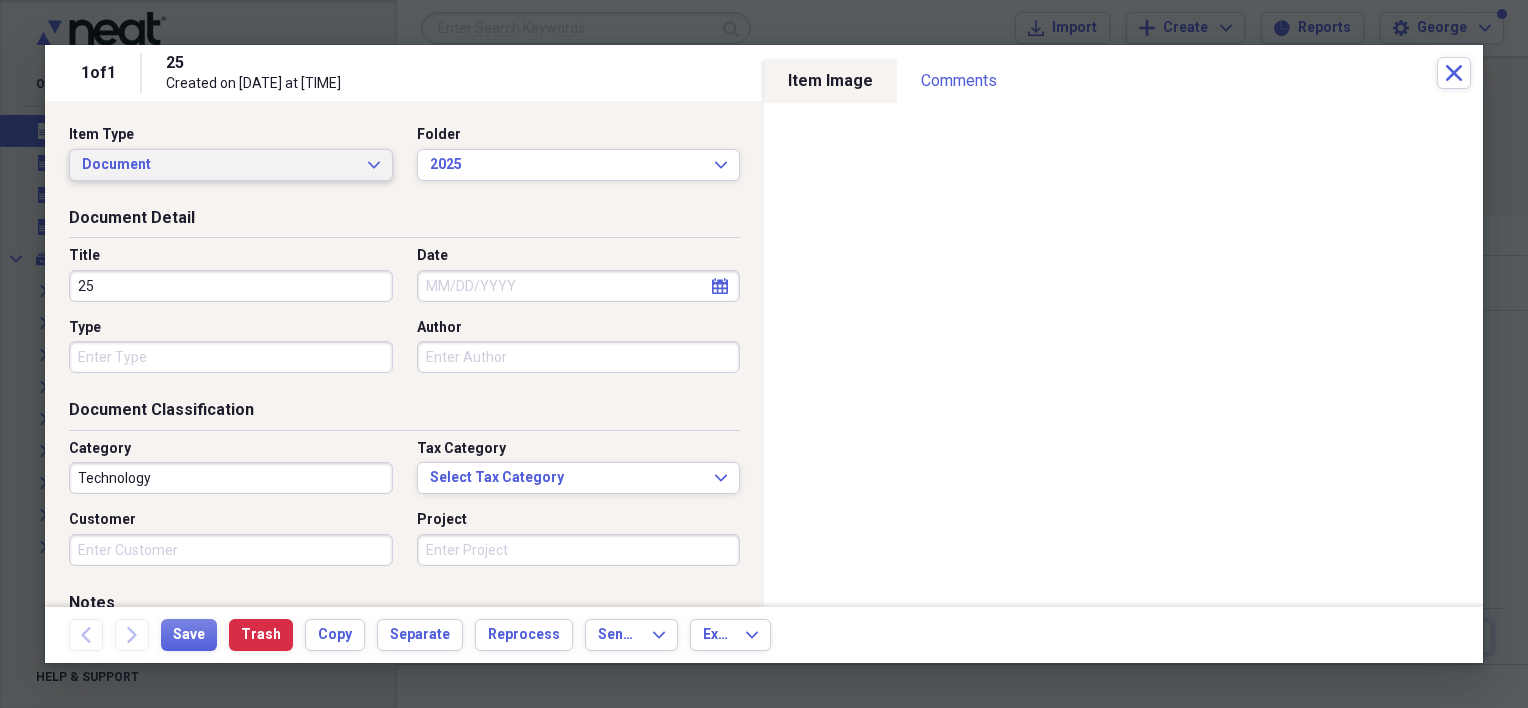 click on "Document" at bounding box center [219, 165] 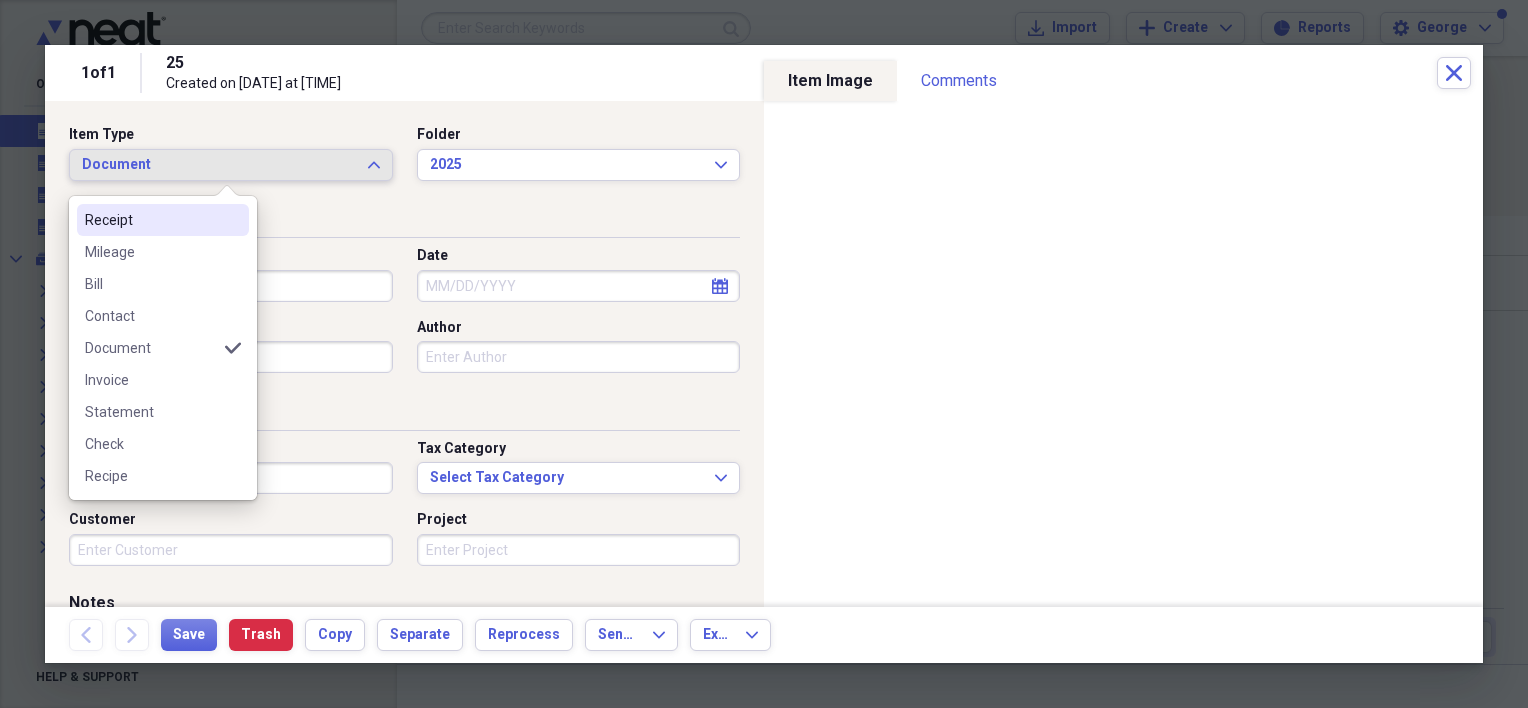 click on "Receipt" at bounding box center (151, 220) 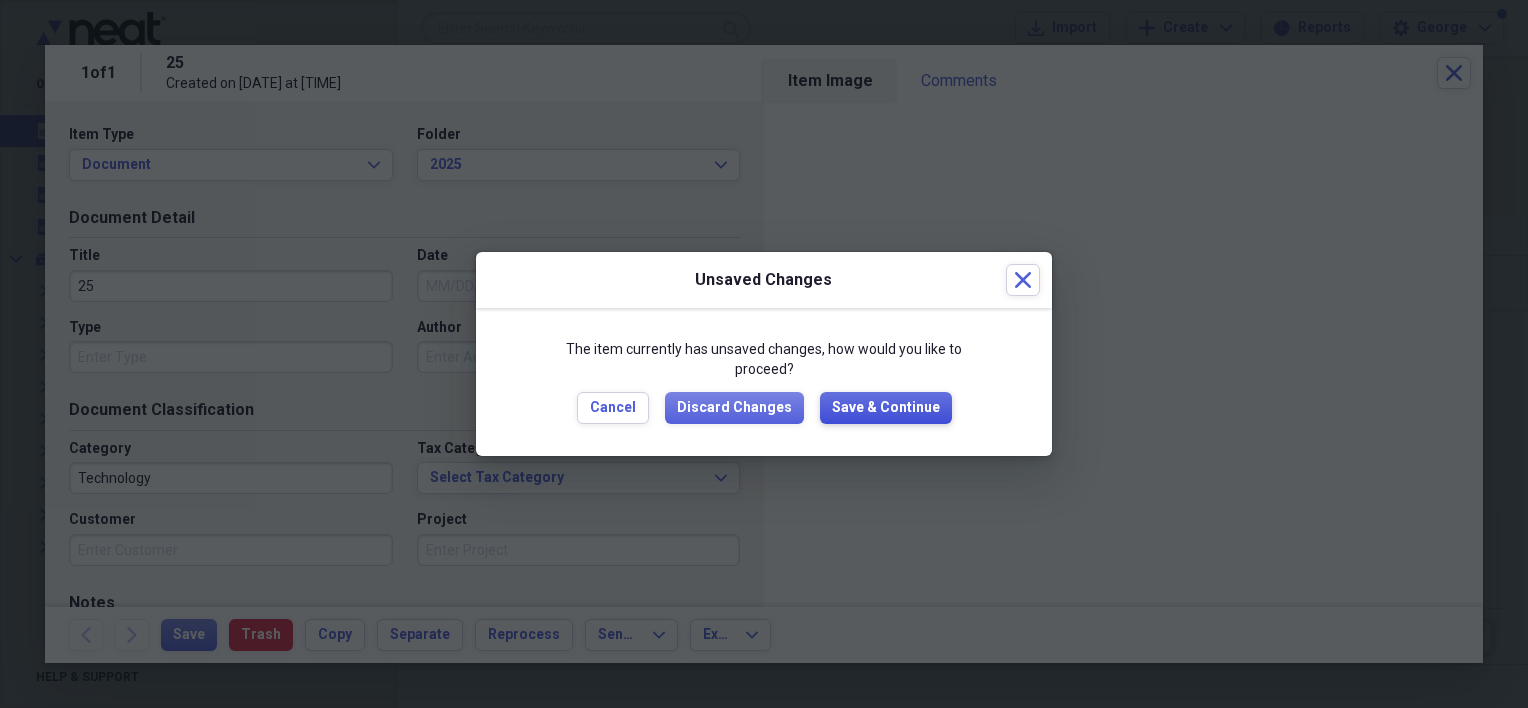 click on "Save & Continue" at bounding box center (886, 408) 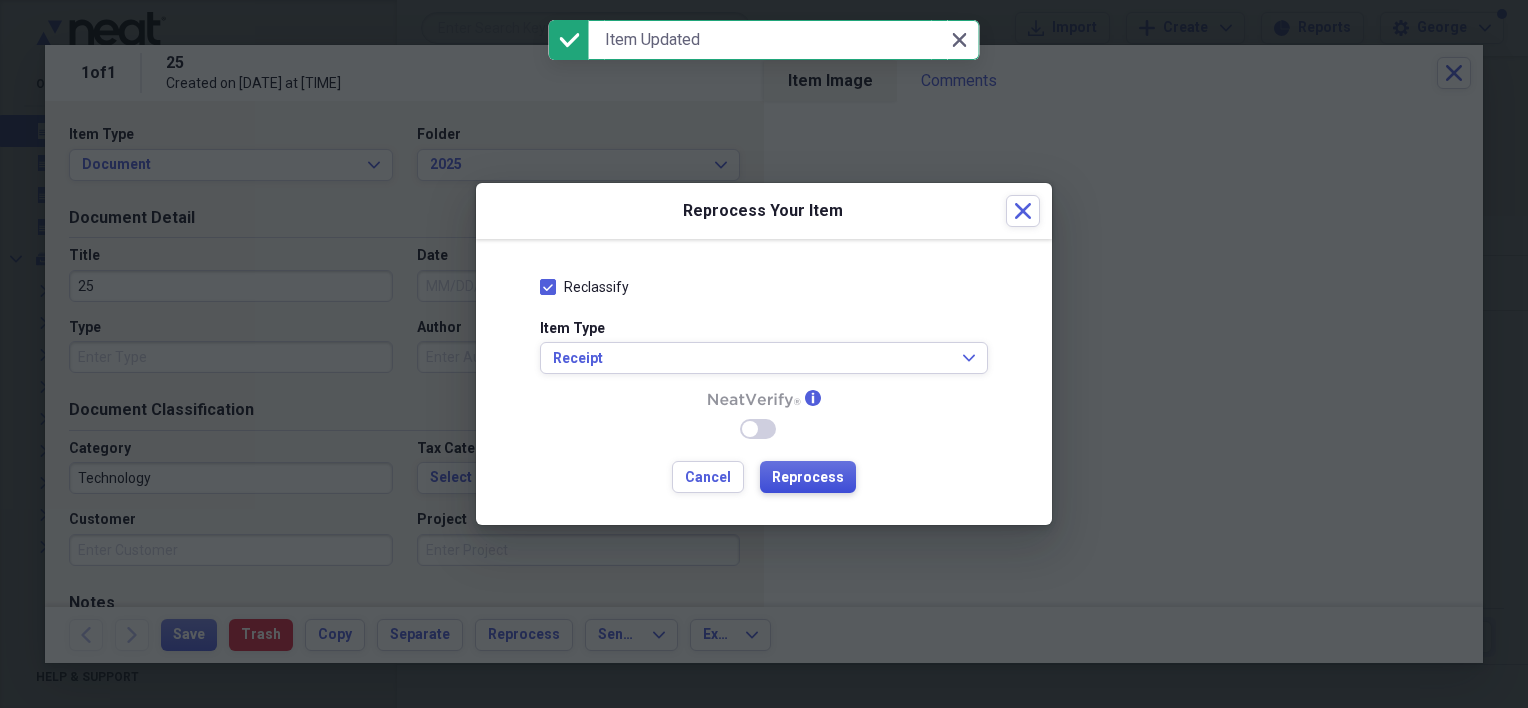 click on "Reprocess" at bounding box center [808, 478] 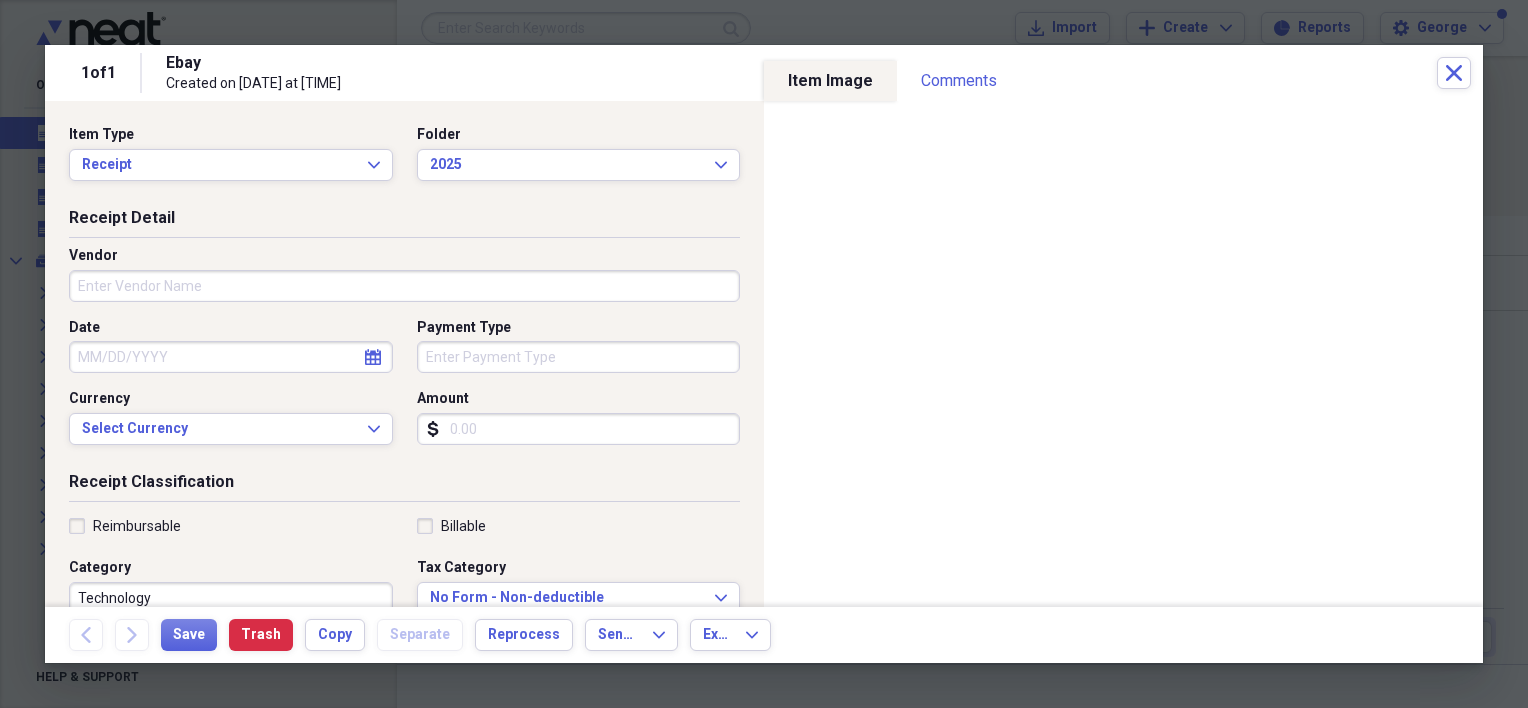 type on "Ebay" 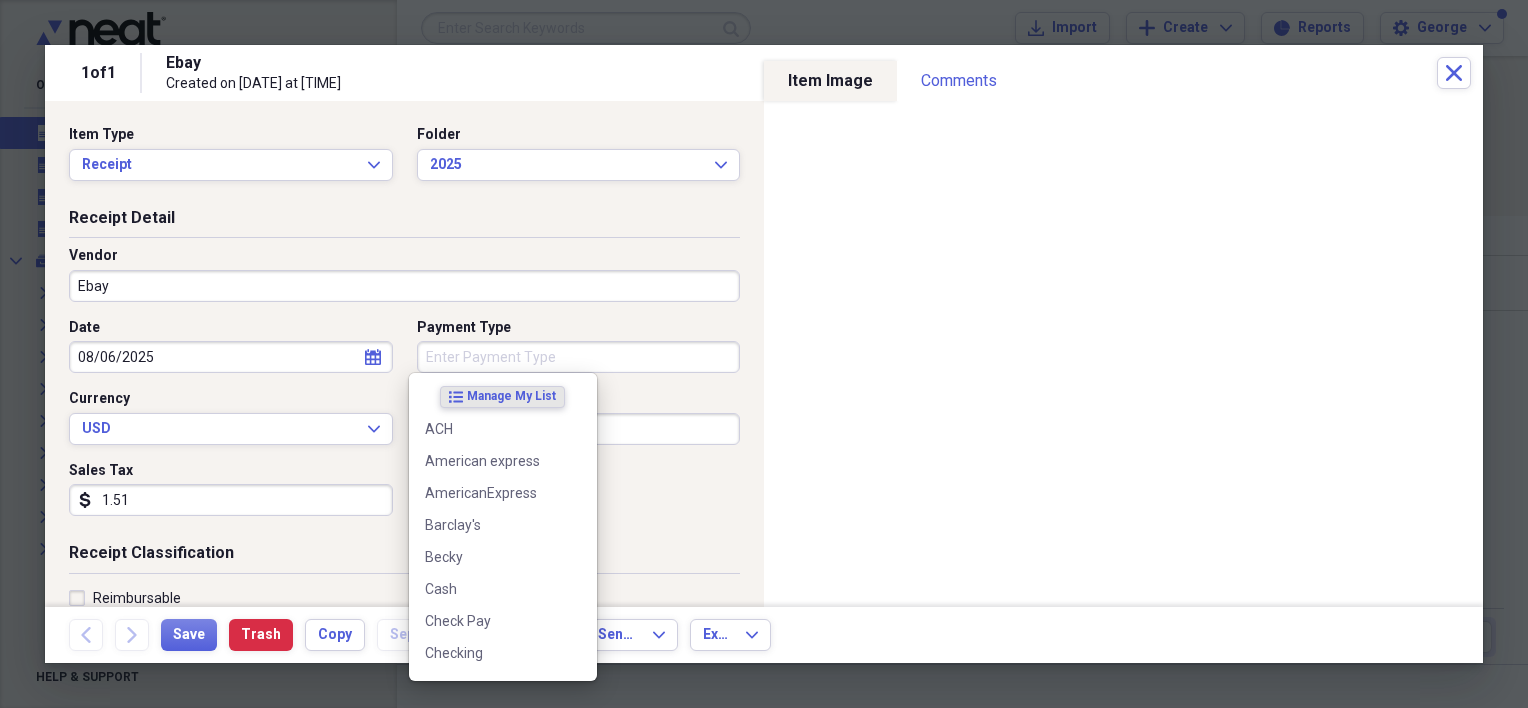 click on "Payment Type" at bounding box center (579, 357) 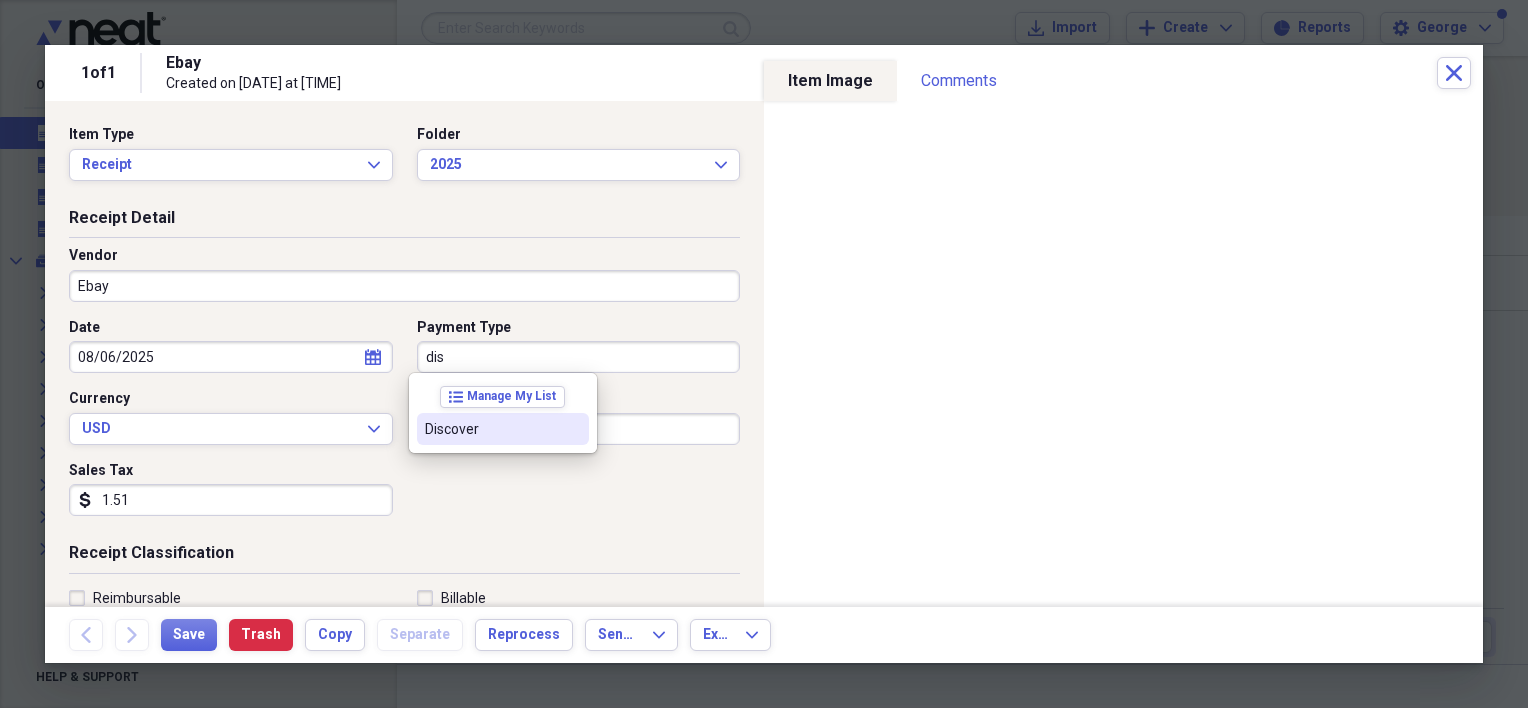 click on "Discover" at bounding box center [491, 429] 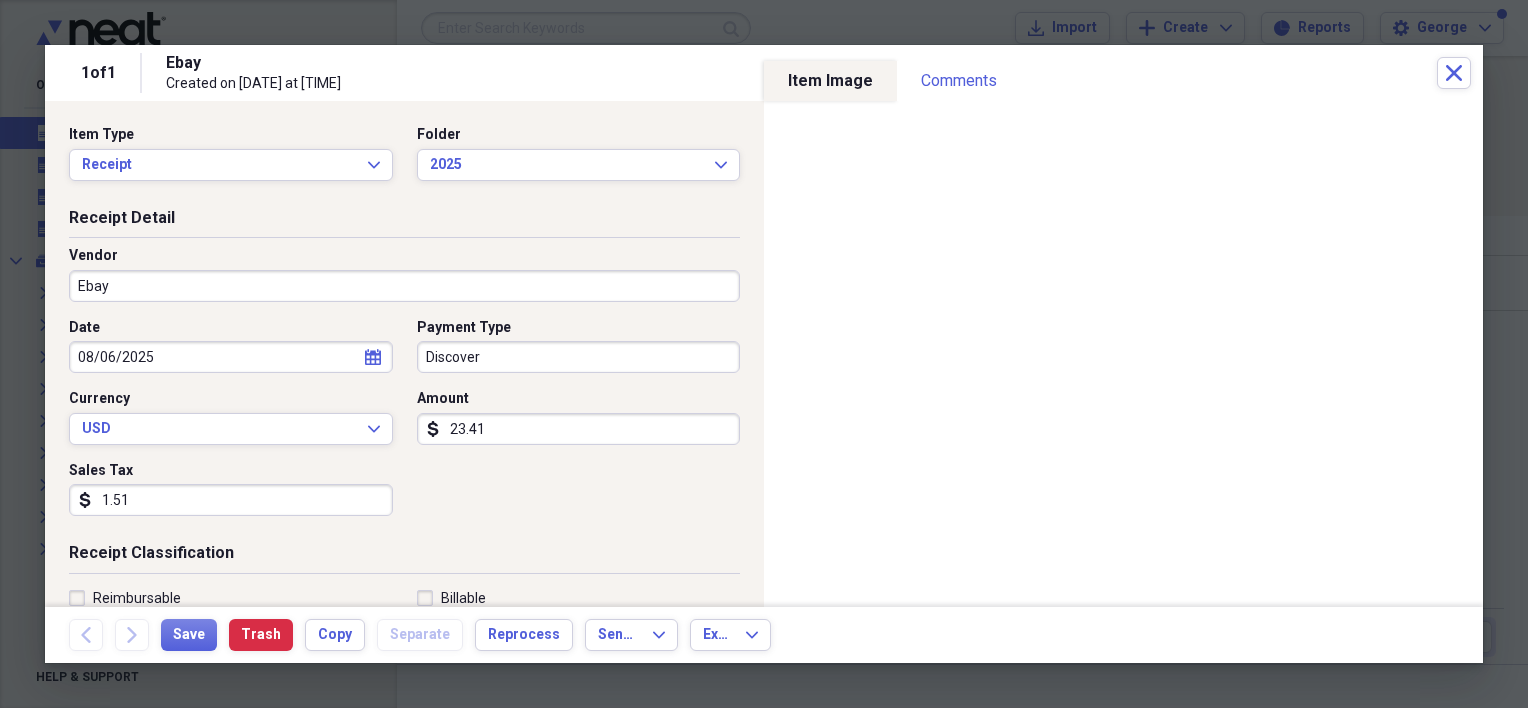 scroll, scrollTop: 200, scrollLeft: 0, axis: vertical 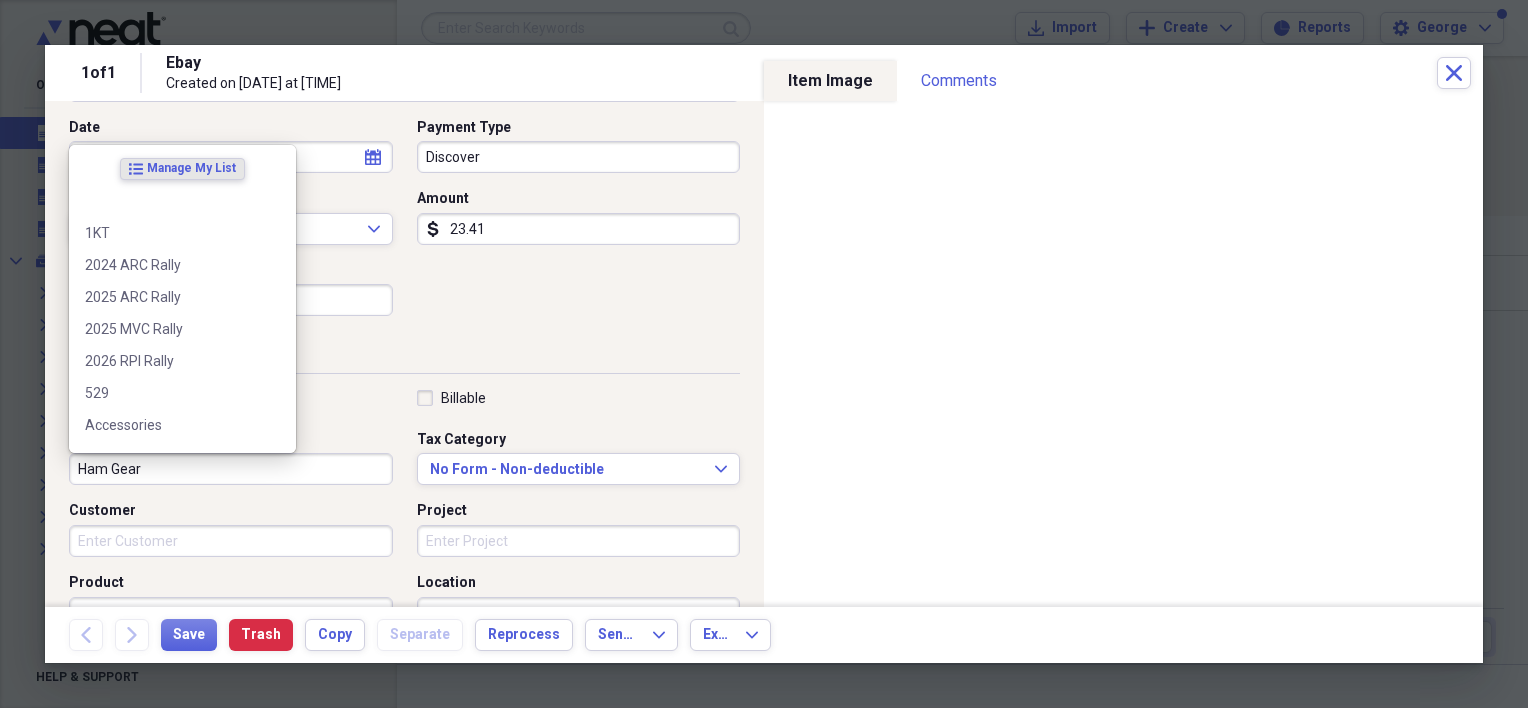 click on "Ham Gear" at bounding box center [231, 469] 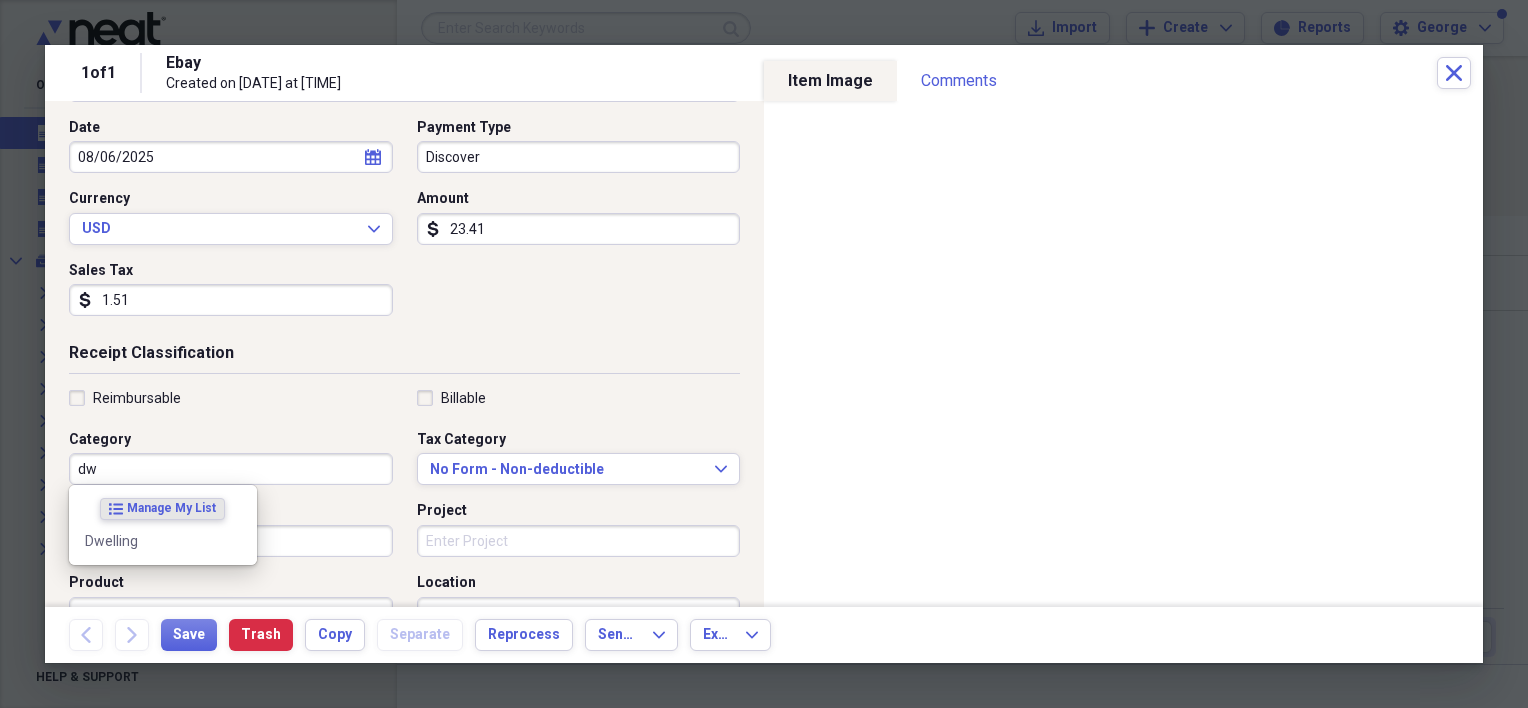 type on "d" 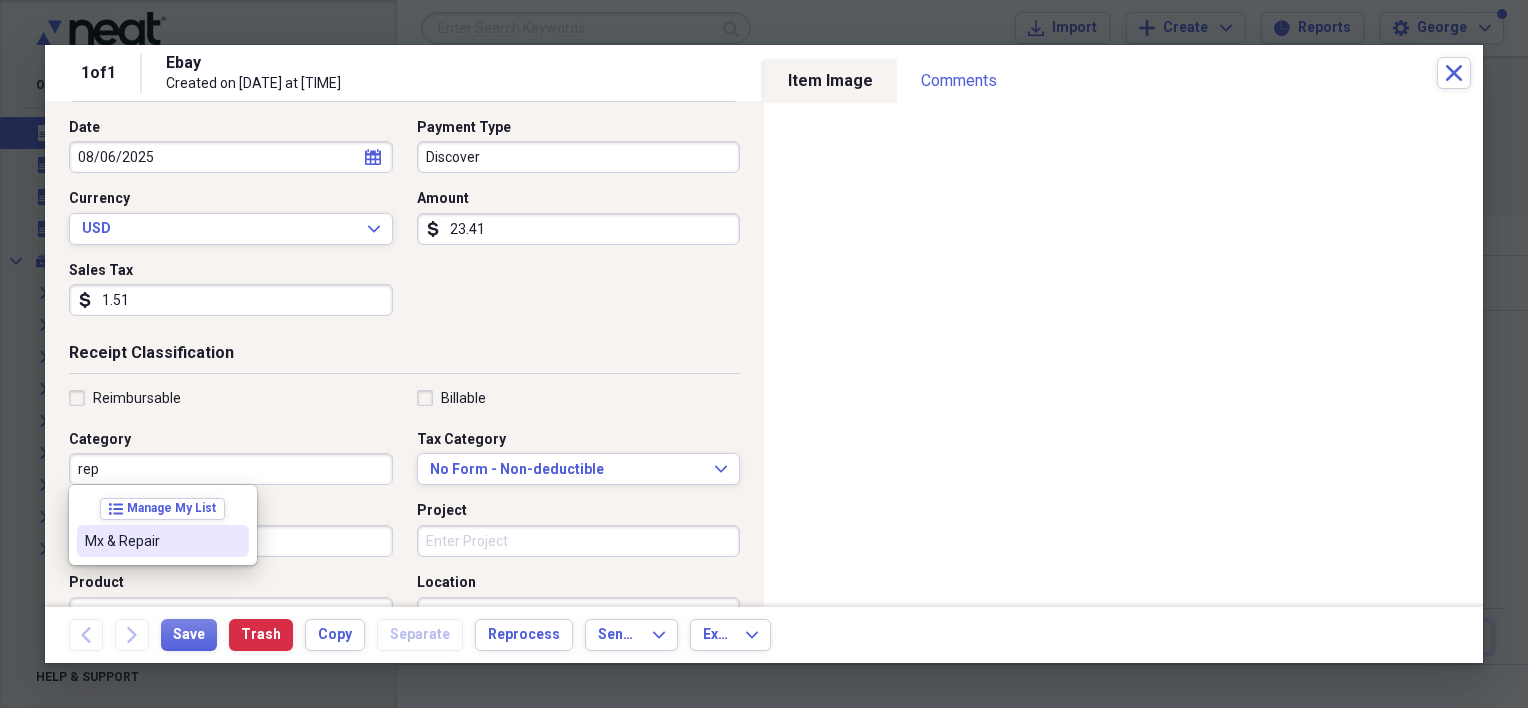 click on "Mx & Repair" at bounding box center (151, 541) 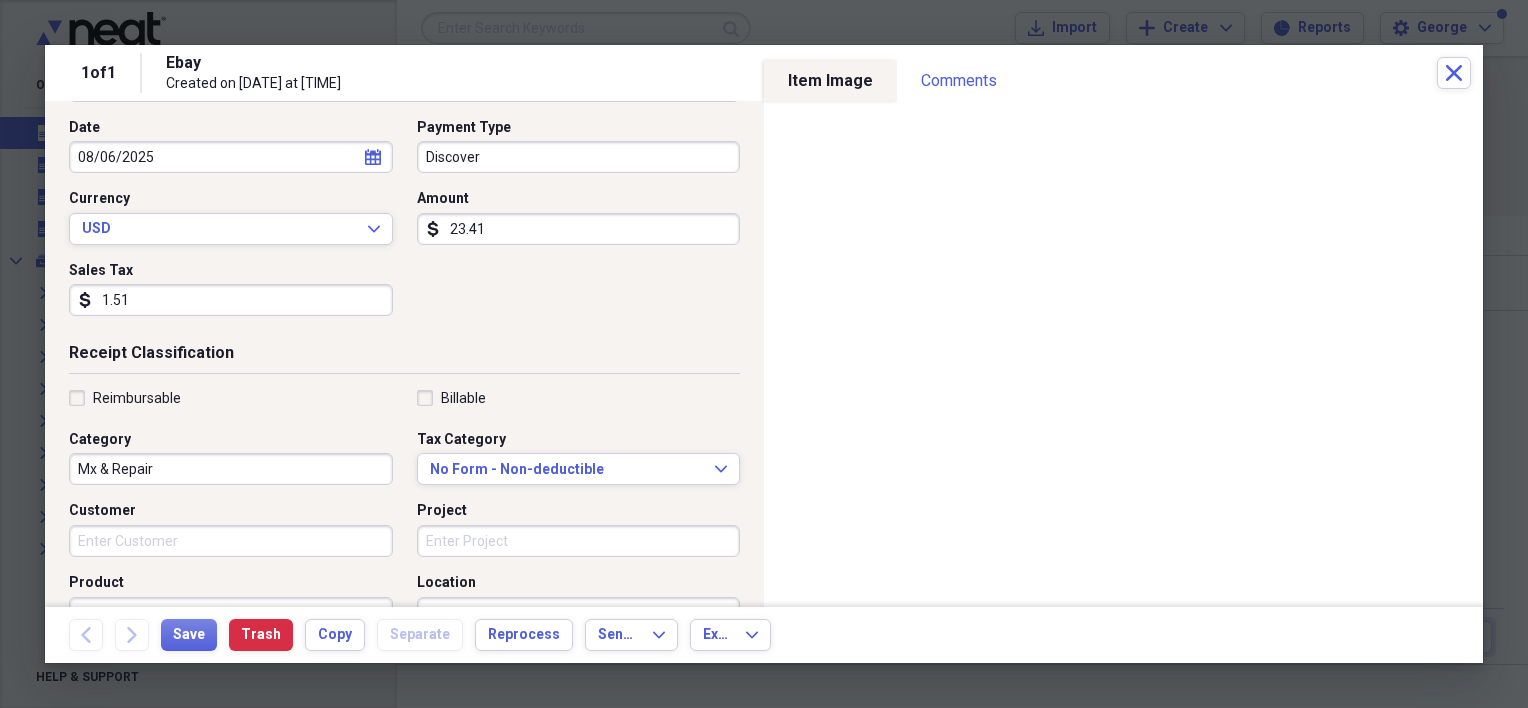 scroll, scrollTop: 400, scrollLeft: 0, axis: vertical 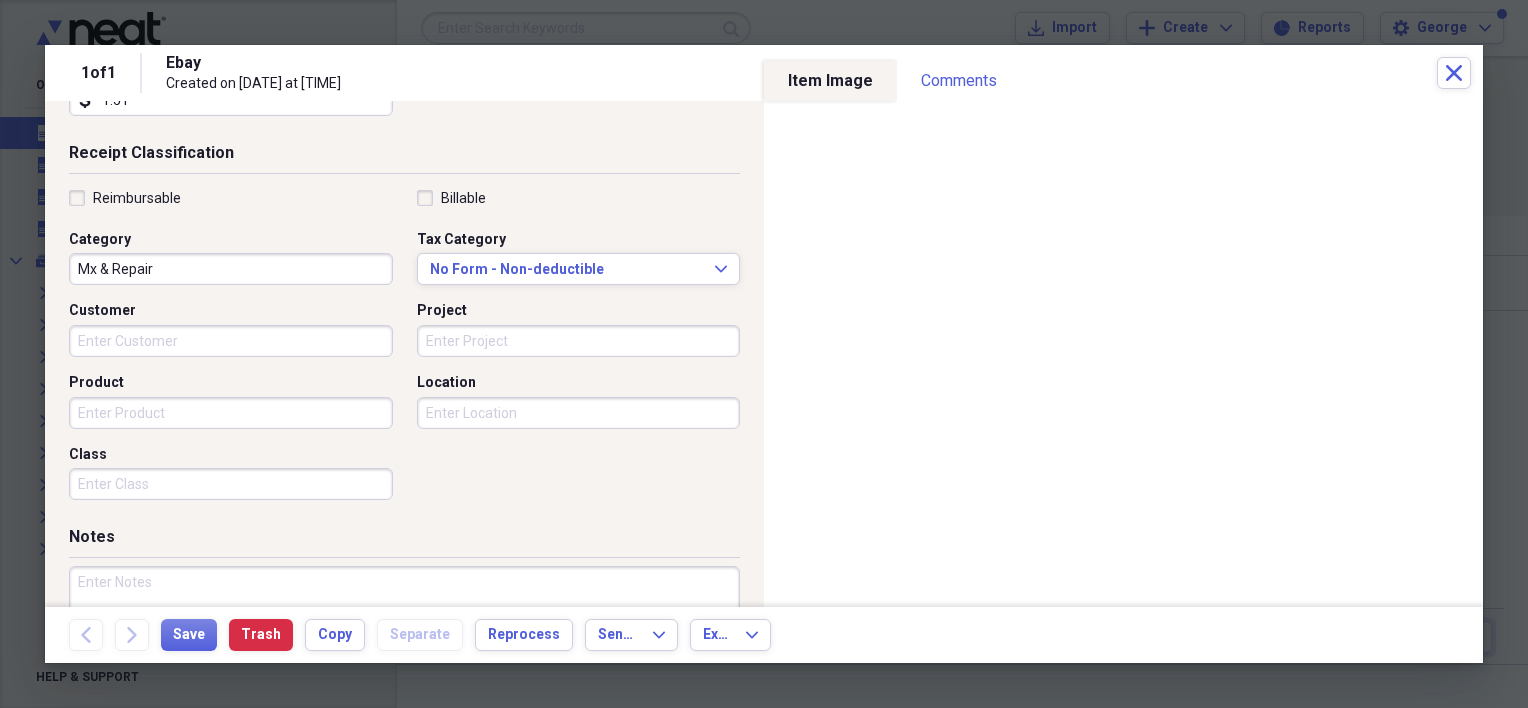 click at bounding box center (404, 631) 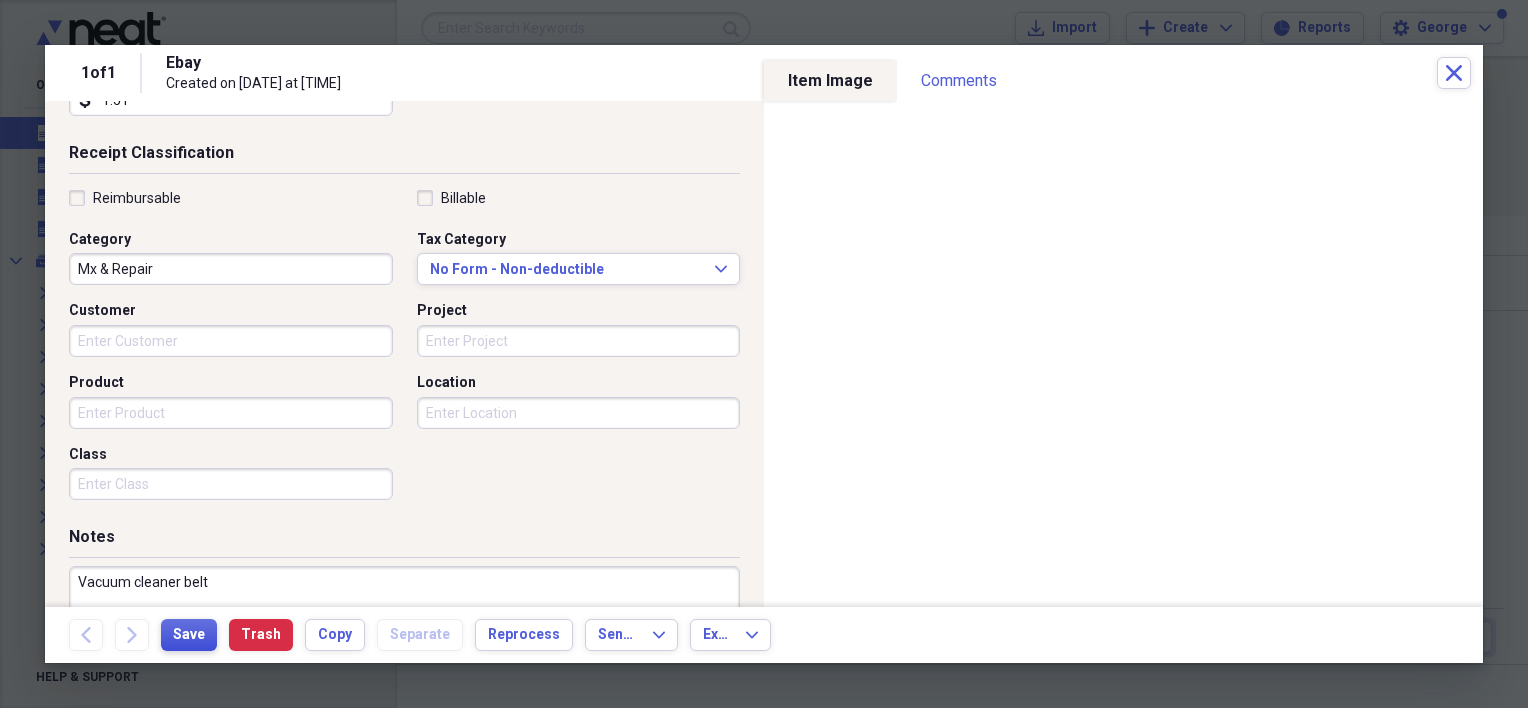 type on "Vacuum cleaner belt" 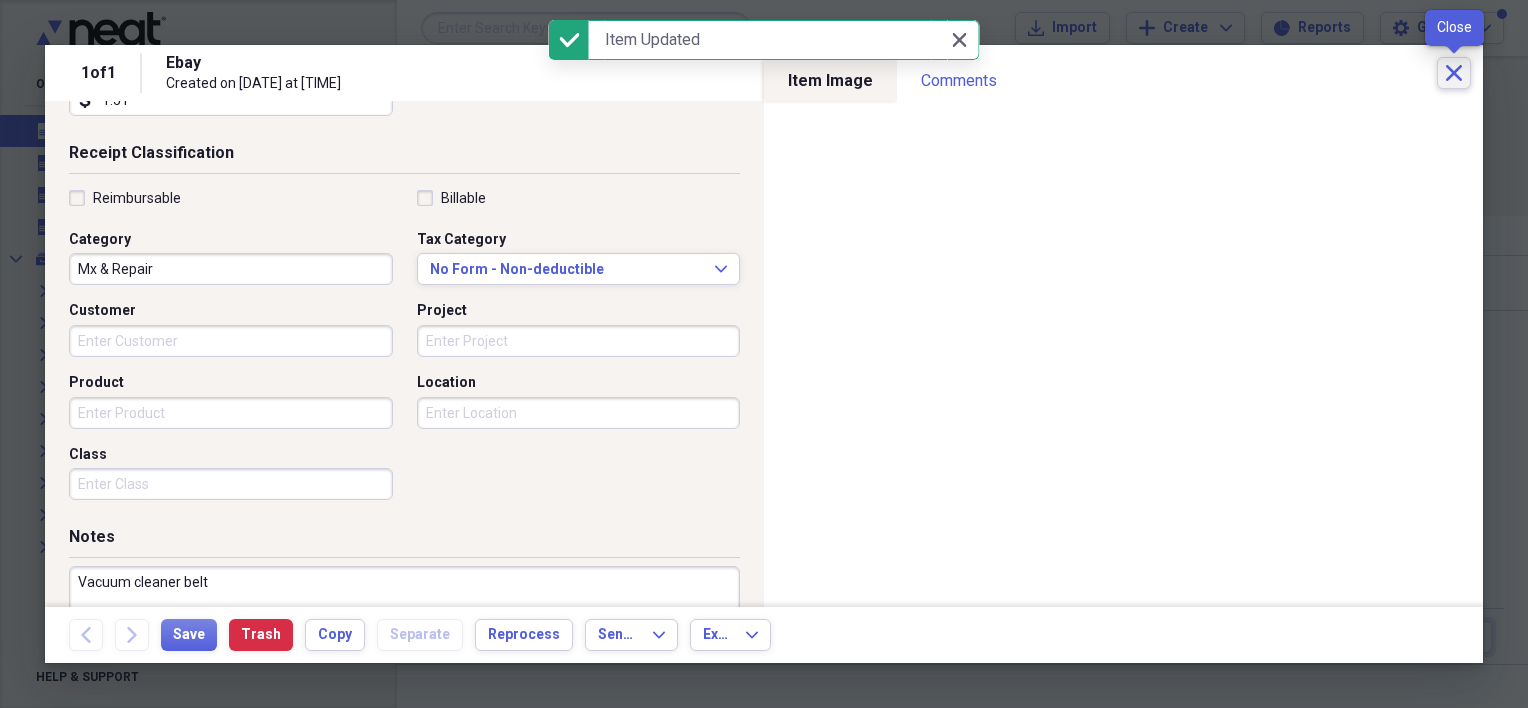 click on "Close" at bounding box center (1454, 73) 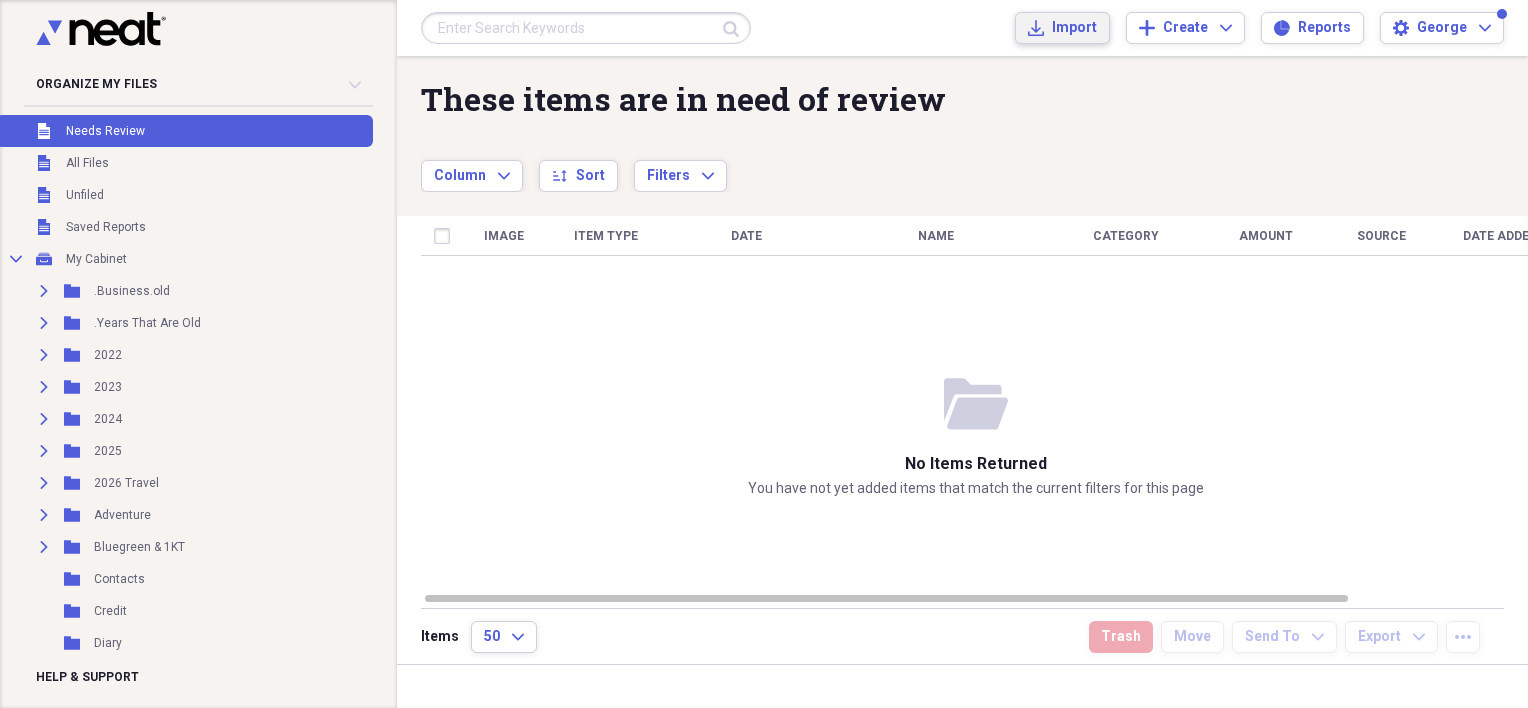 click on "Import" at bounding box center [1074, 28] 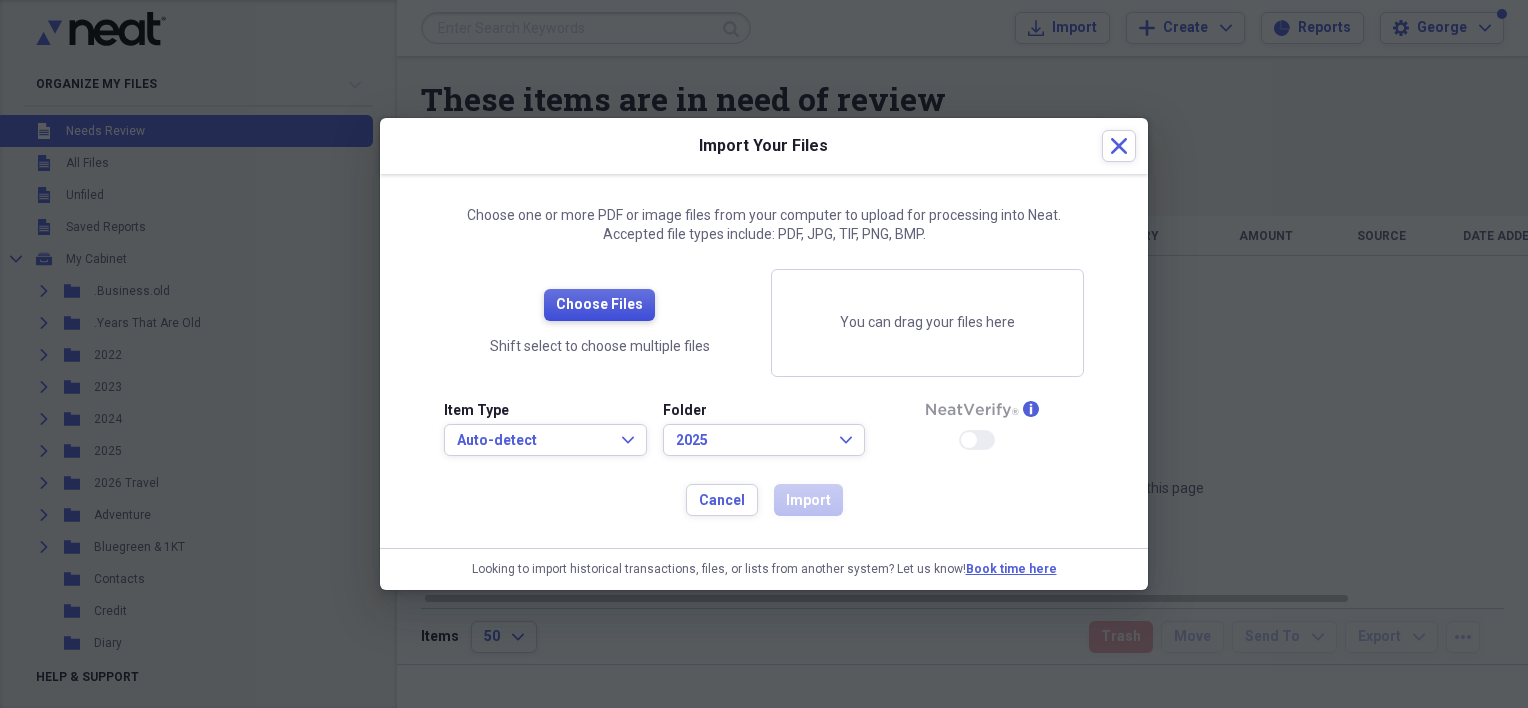 click on "Choose Files" at bounding box center [599, 305] 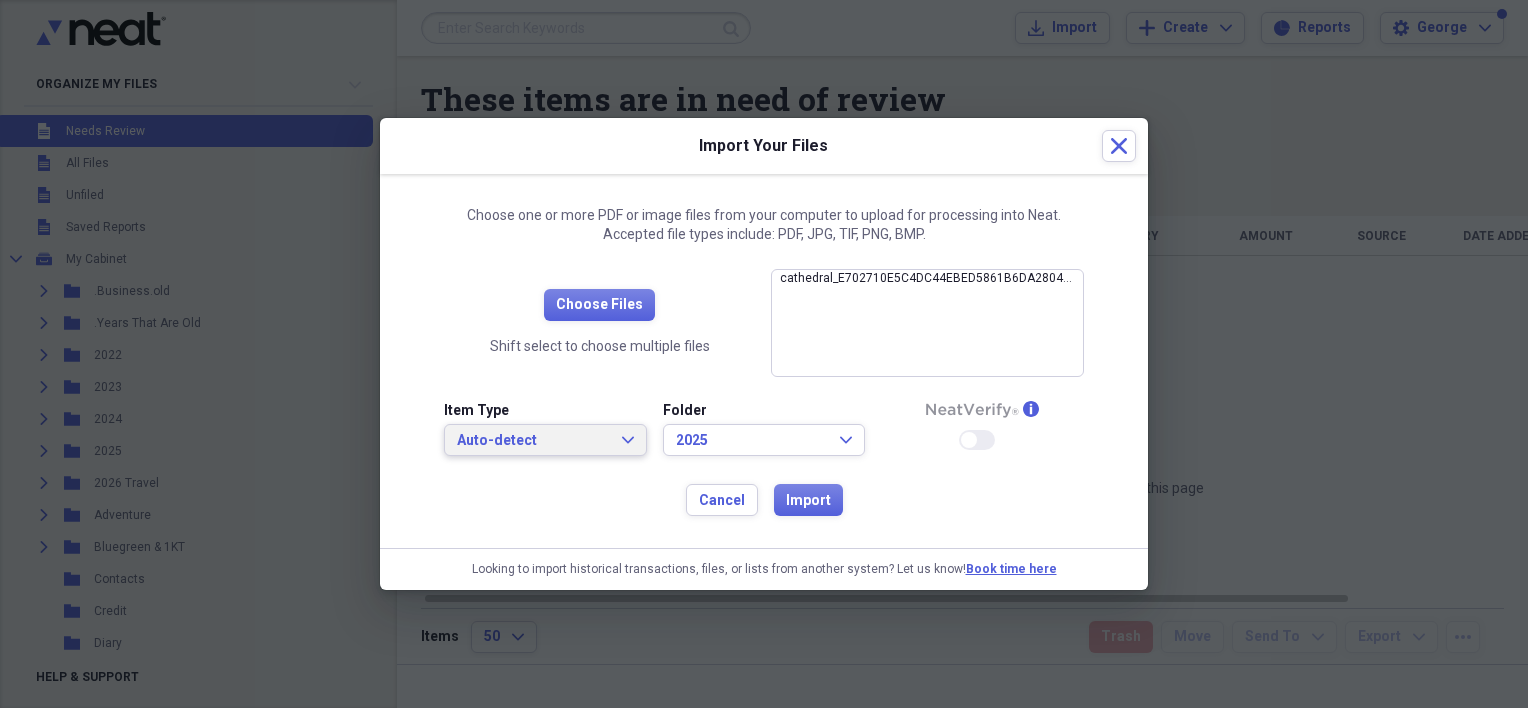 click on "Auto-detect" at bounding box center [533, 441] 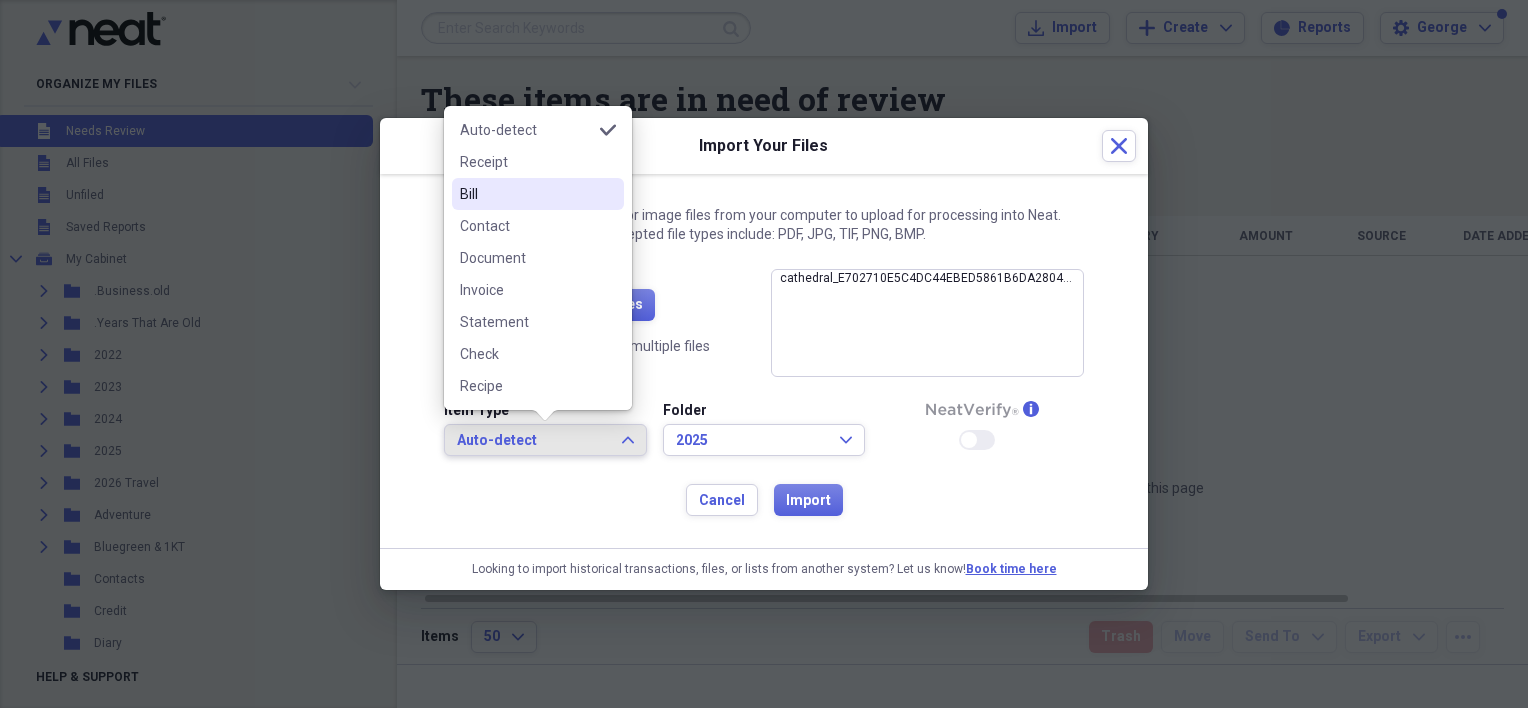 click on "Bill" at bounding box center (526, 194) 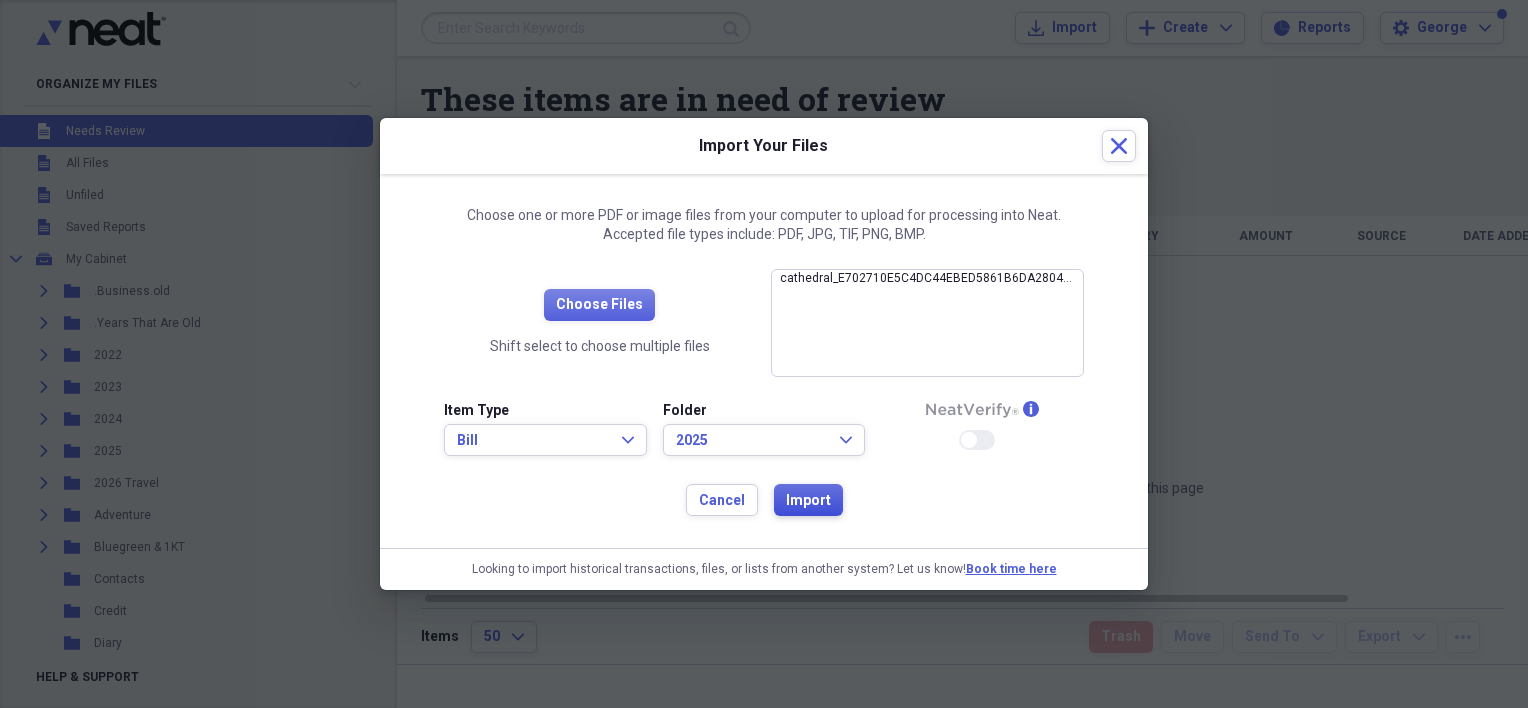 click on "Import" at bounding box center [808, 501] 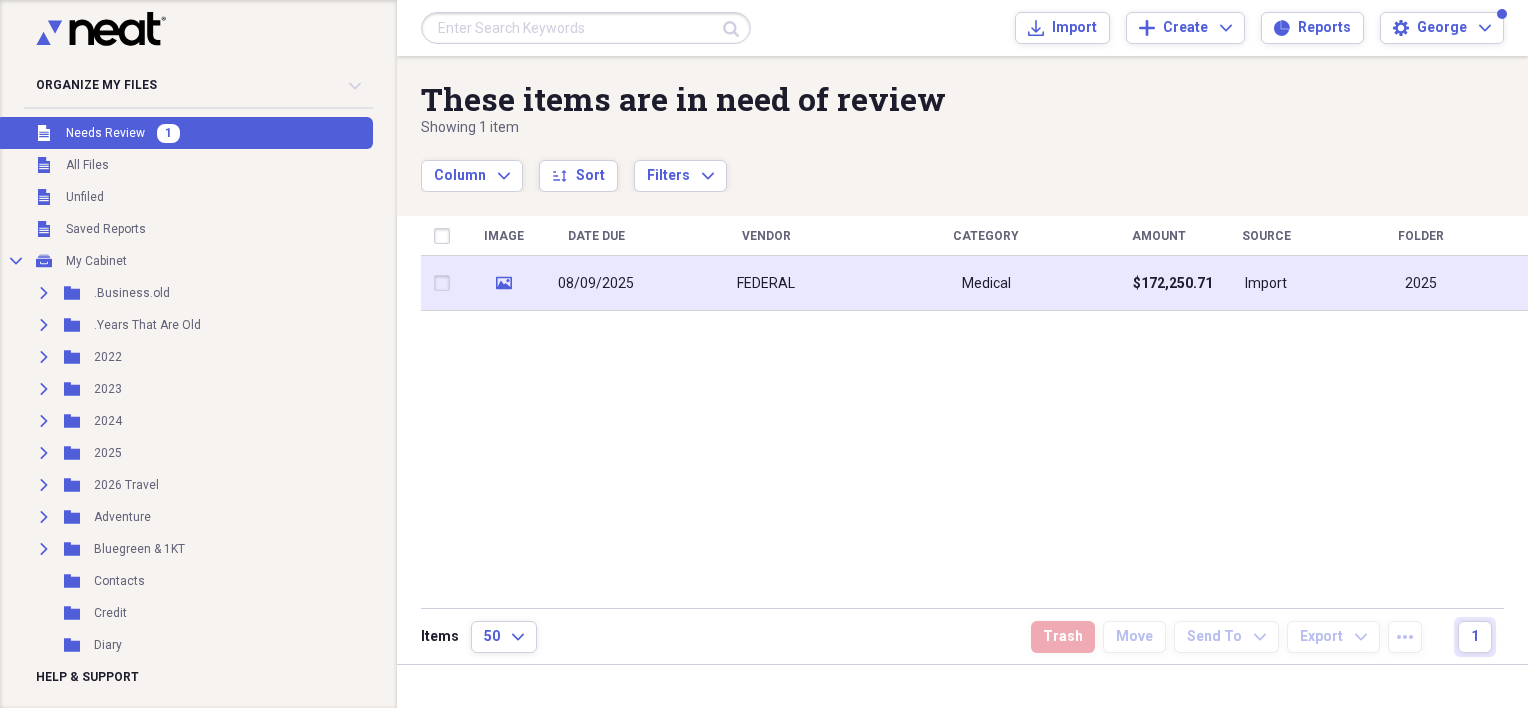 click on "08/09/2025" at bounding box center [596, 283] 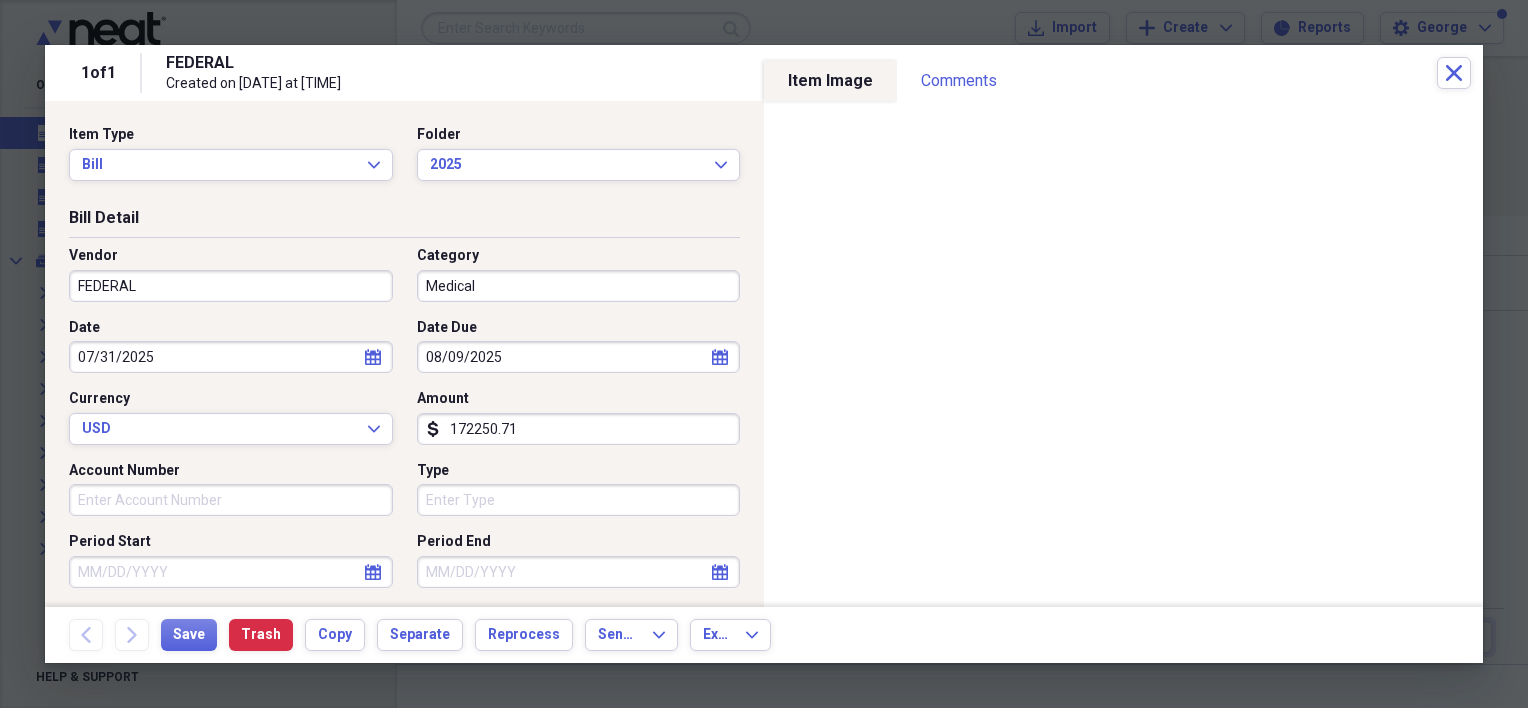 click on "FEDERAL" at bounding box center [231, 286] 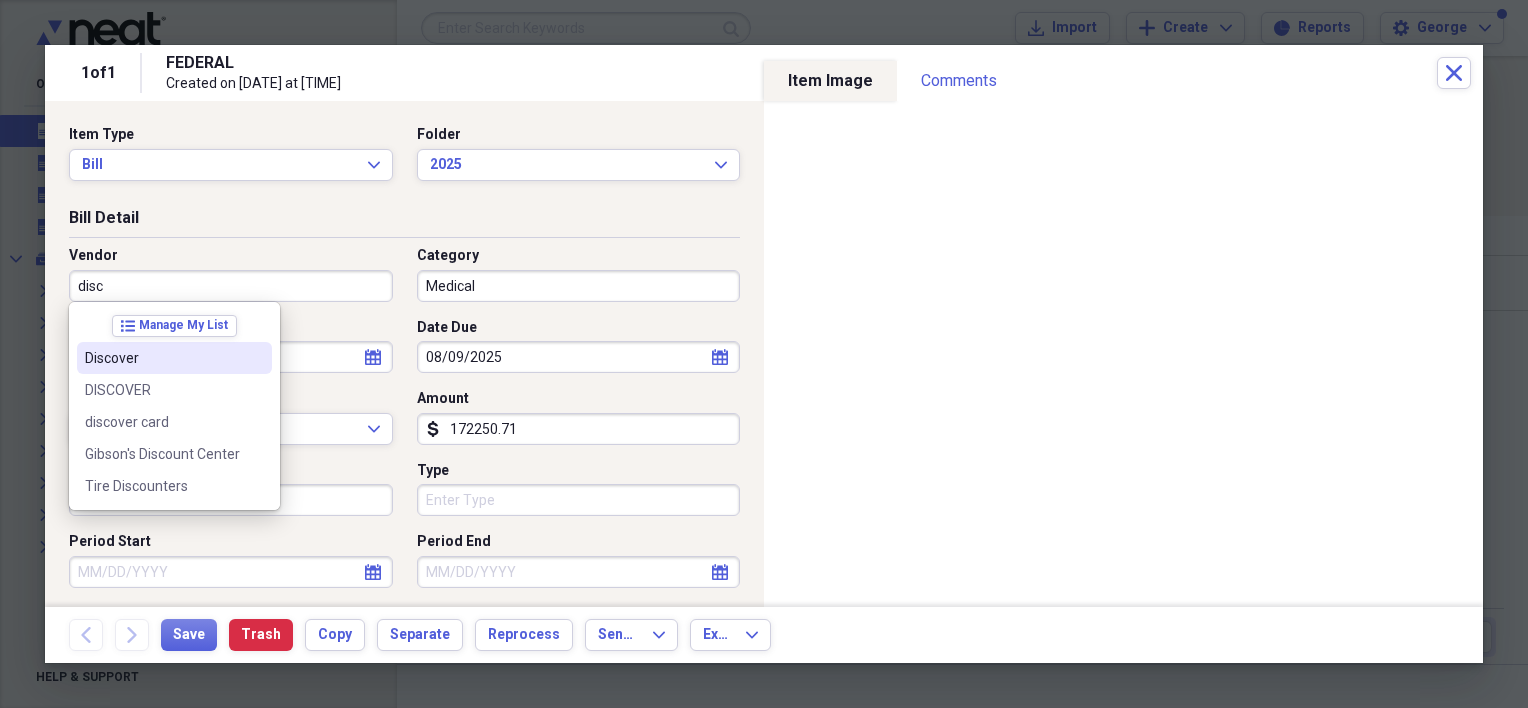 click on "Discover" at bounding box center [174, 358] 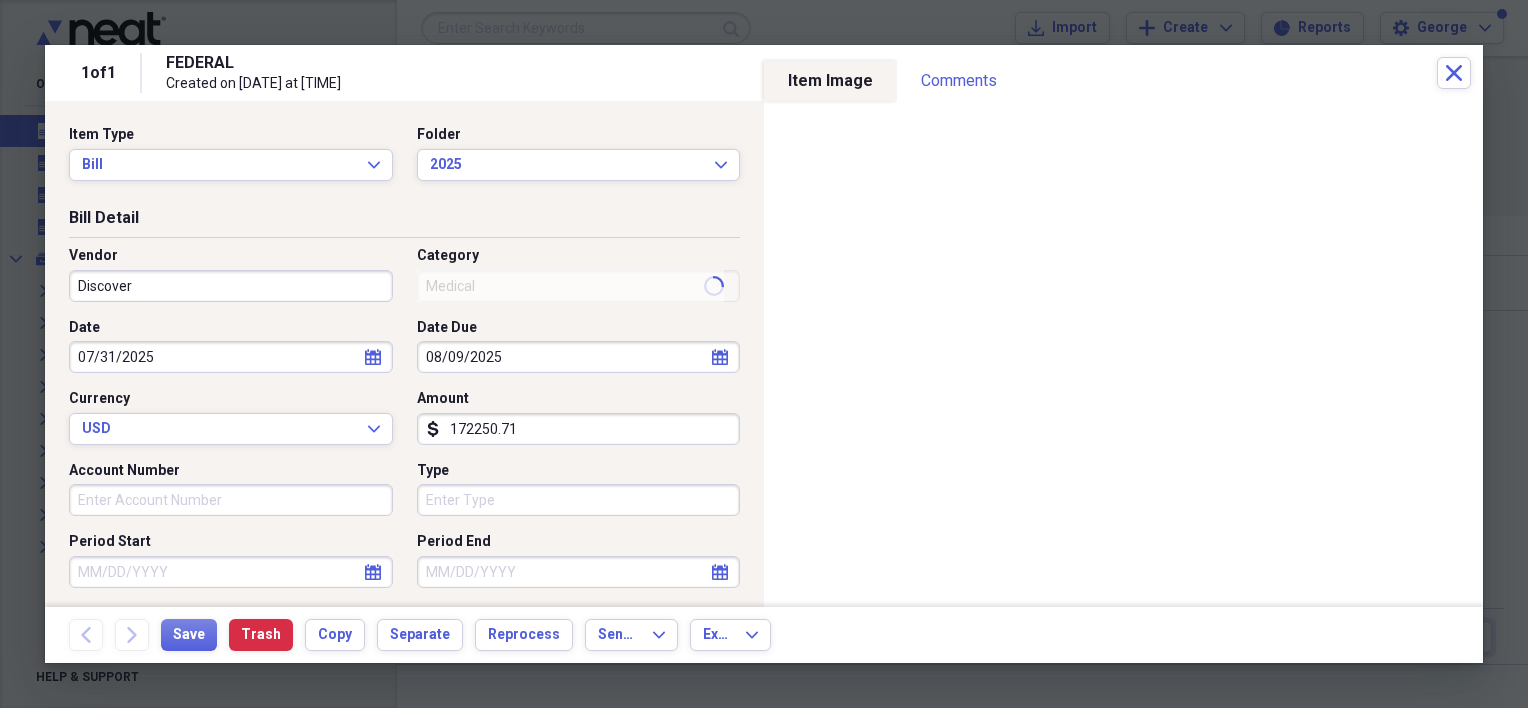 type on "Credit Card" 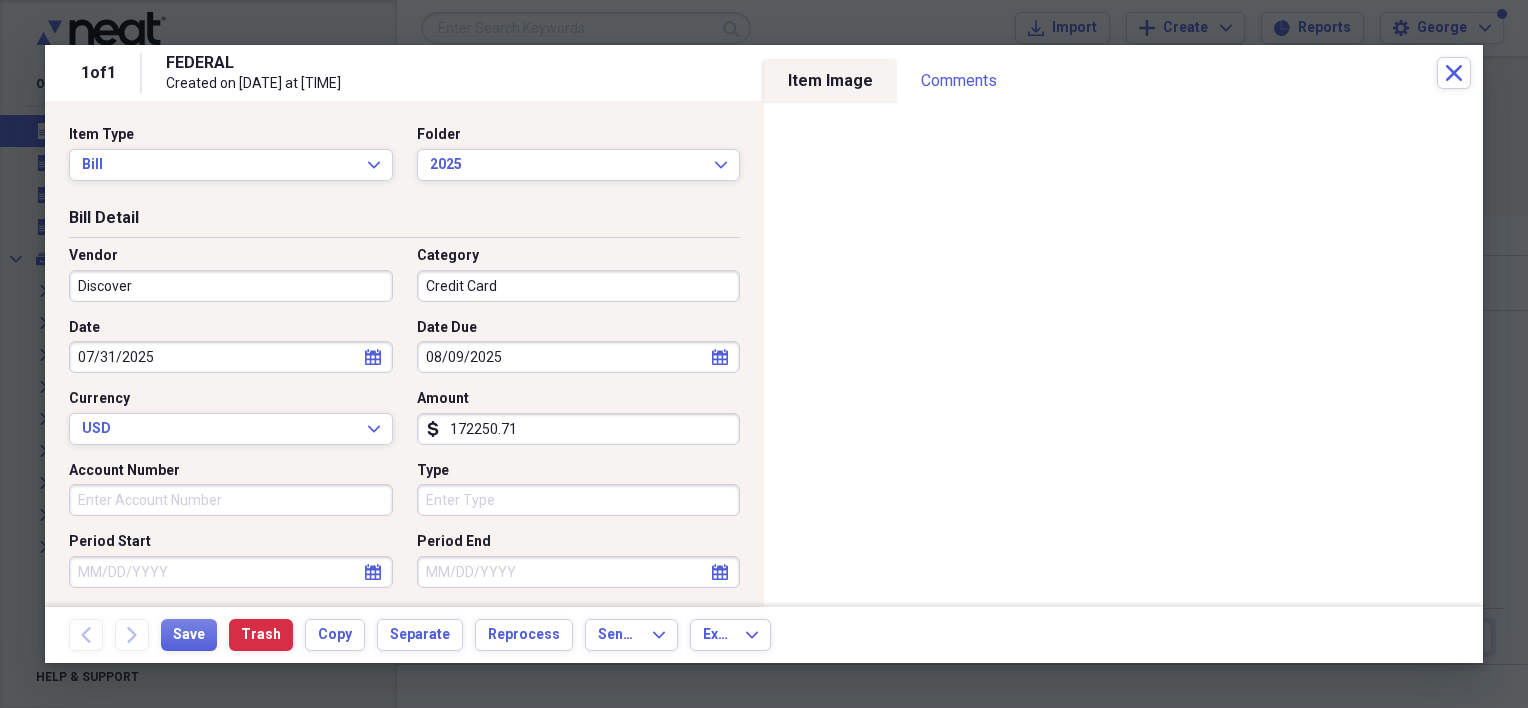 drag, startPoint x: 152, startPoint y: 280, endPoint x: 54, endPoint y: 285, distance: 98.12747 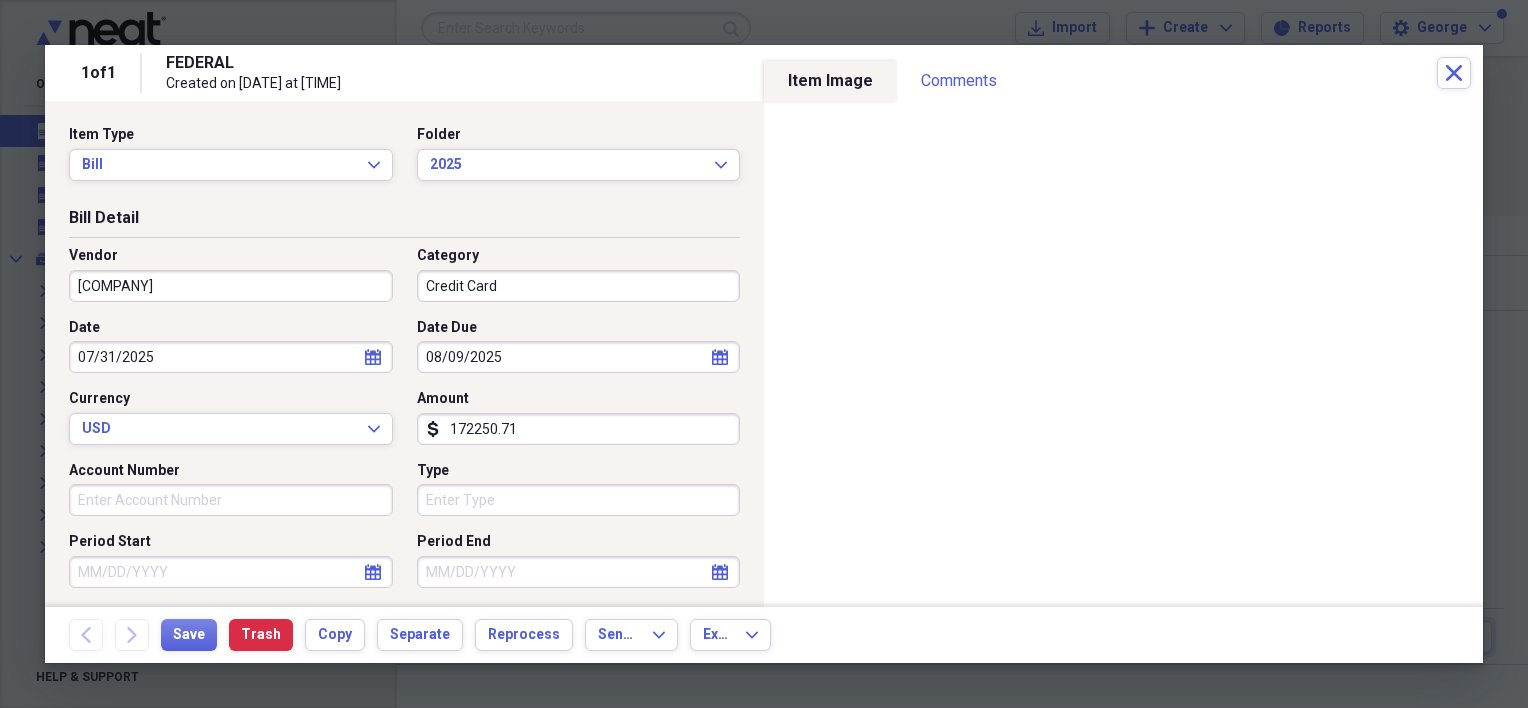 click on "[CATEGORY] [COMPANY] [CATEGORY] [PAYMENT_METHOD] [CATEGORY] [DATE] [CATEGORY] [DATE] [CATEGORY] [CURRENCY] [CATEGORY] [PRICE] [ACCOUNT_NUMBER] [CATEGORY] [CATEGORY] [CATEGORY] [CATEGORY]" at bounding box center (404, 425) 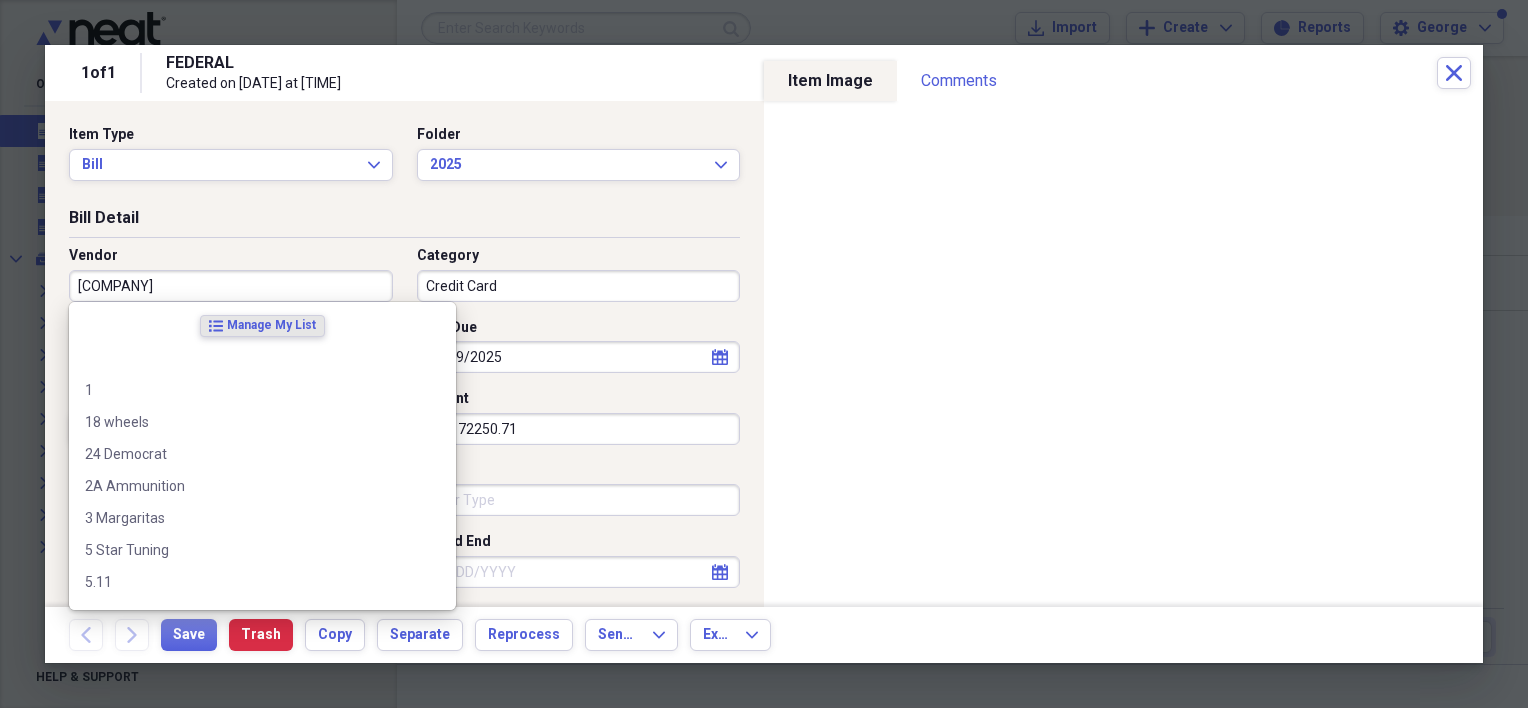 click on "[COMPANY]" at bounding box center [231, 286] 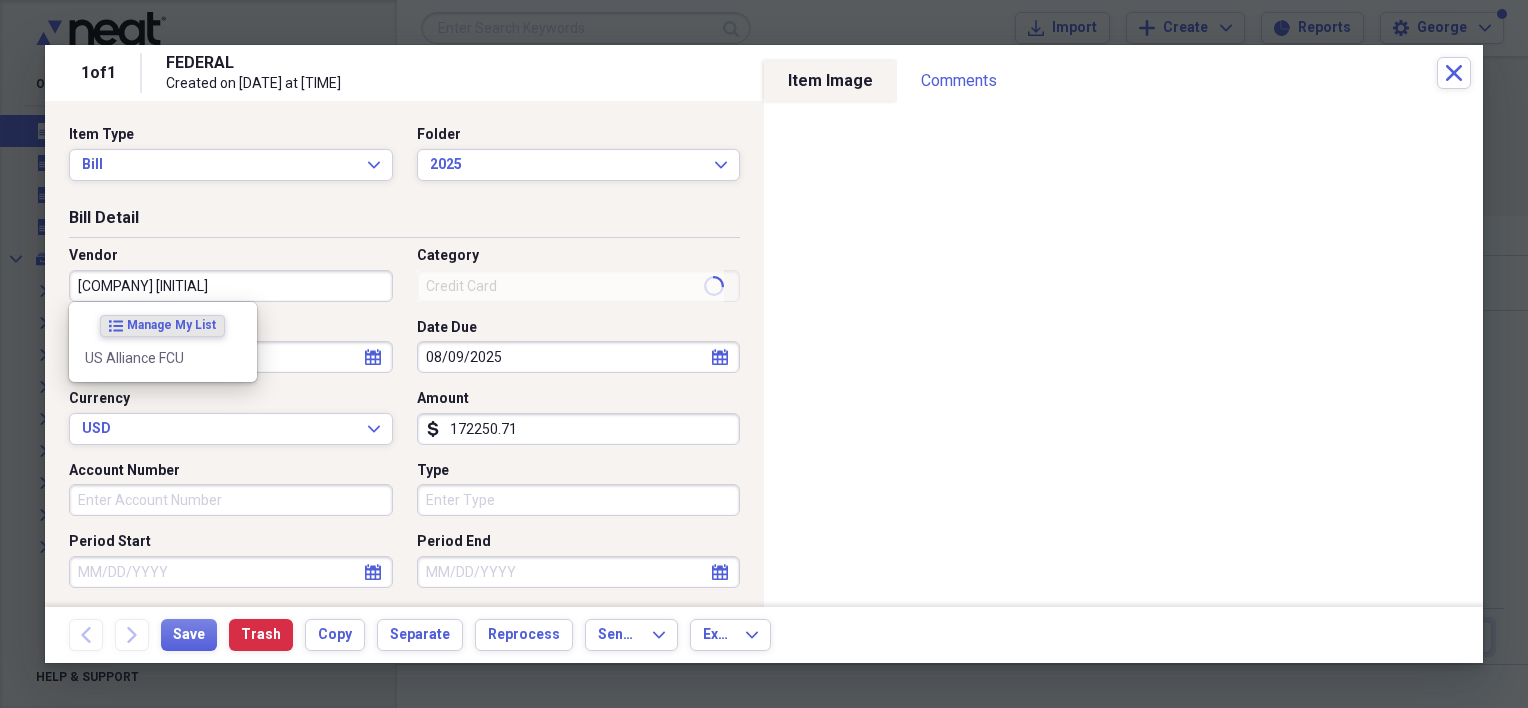 type on "US Alliance FCU" 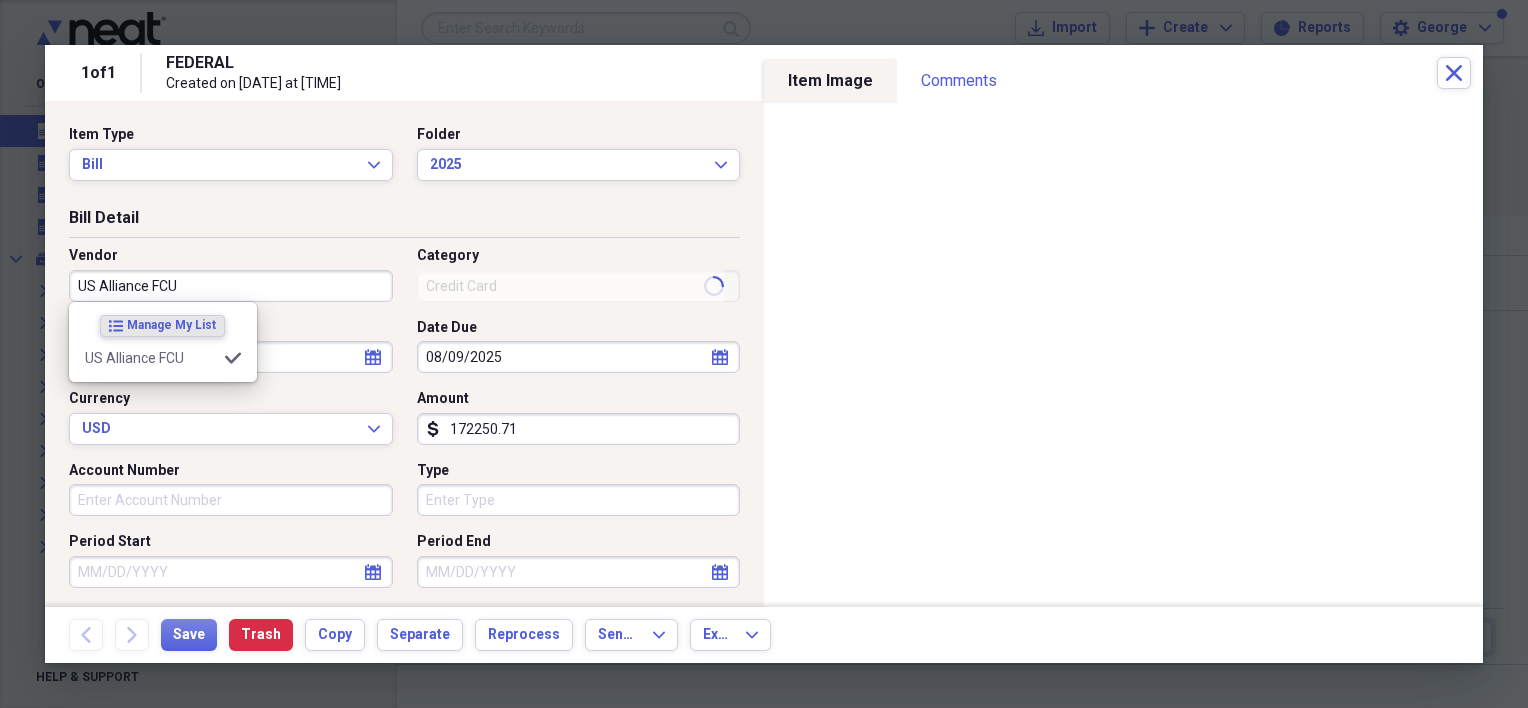 type on "RV Loan" 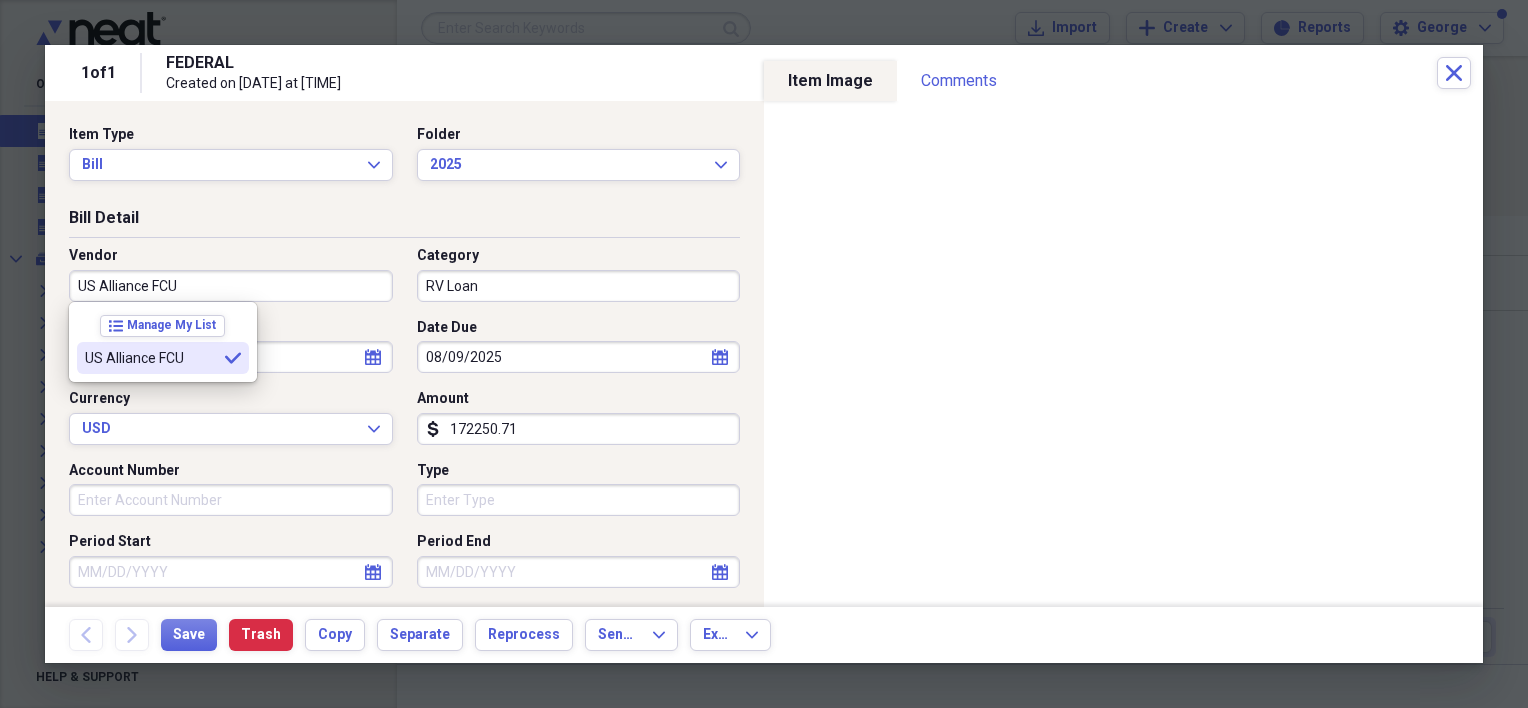 type on "US Alliance FCU" 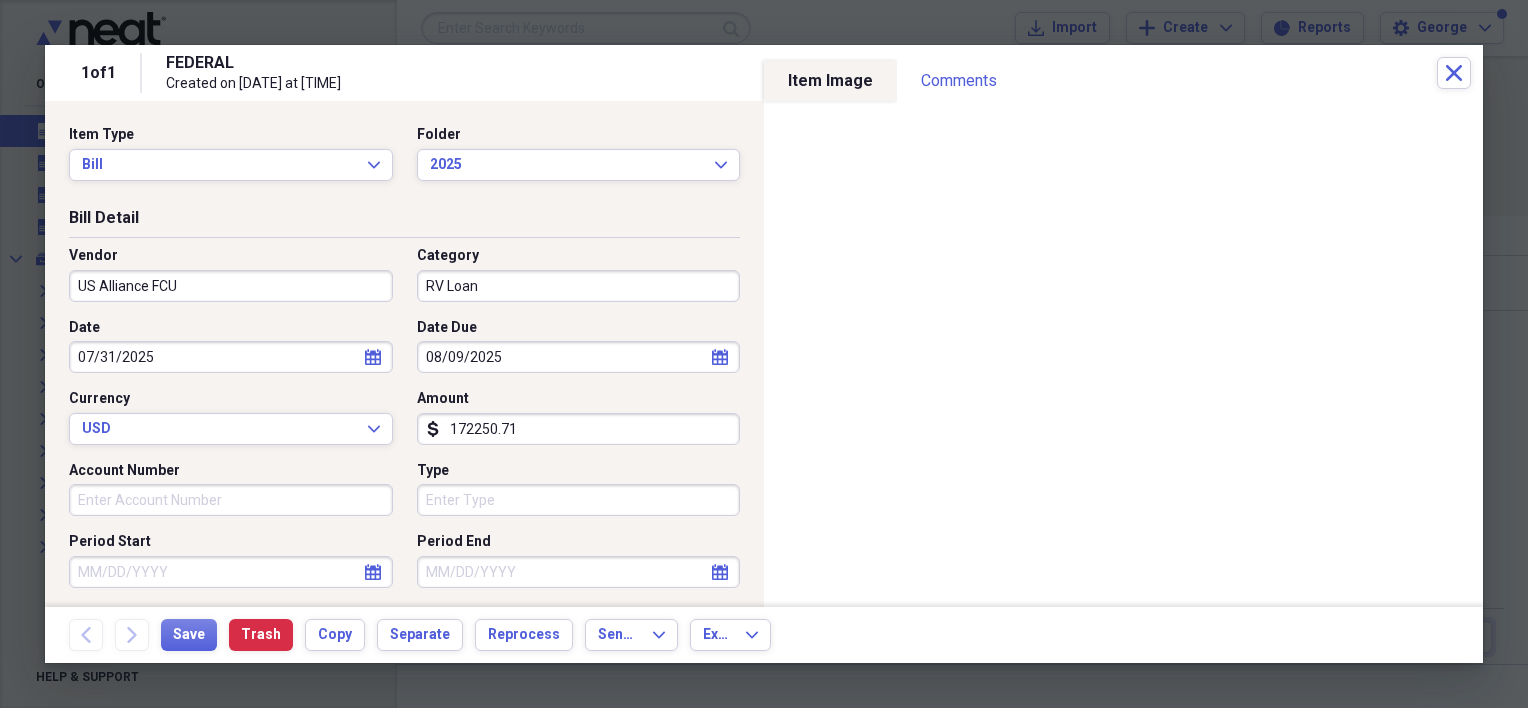click on "172250.71" at bounding box center (579, 429) 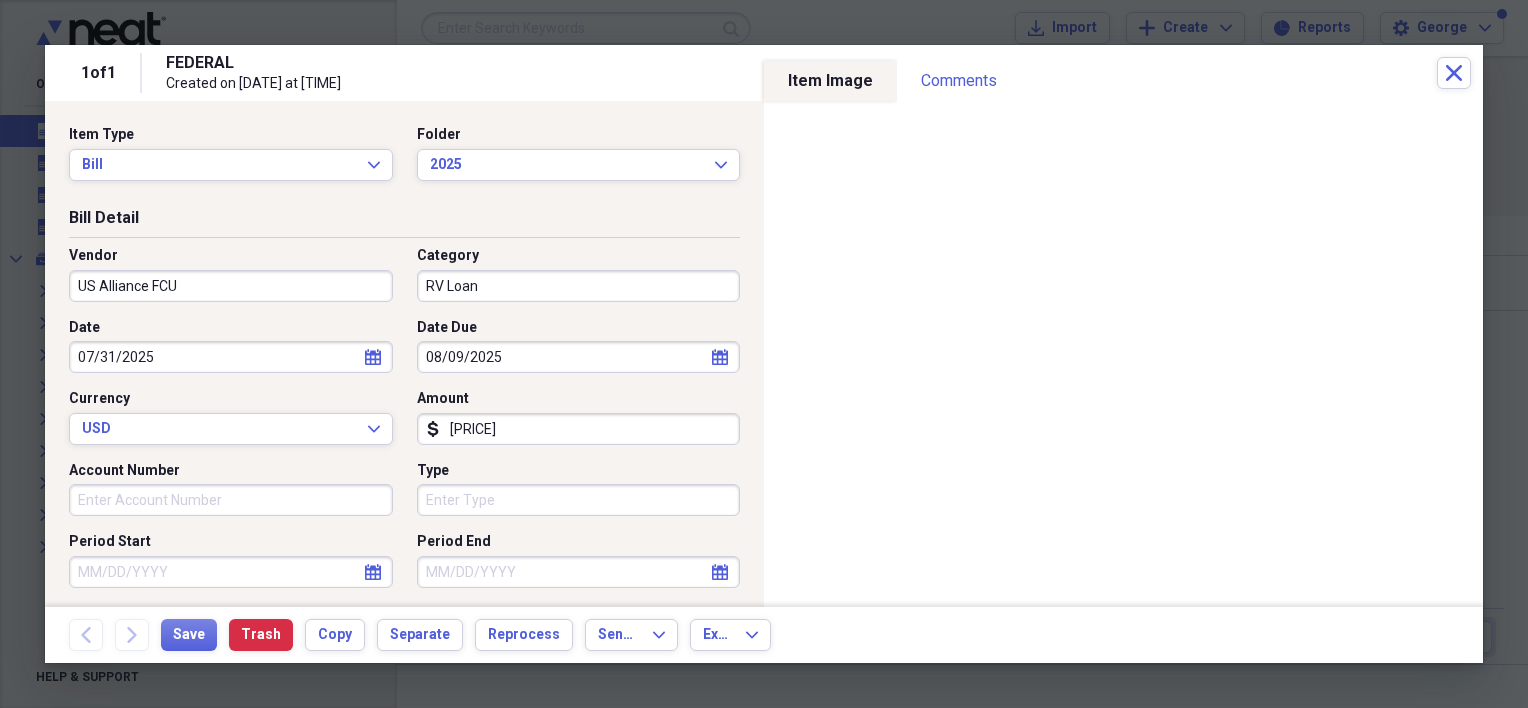 click on "[PRICE]" at bounding box center (579, 429) 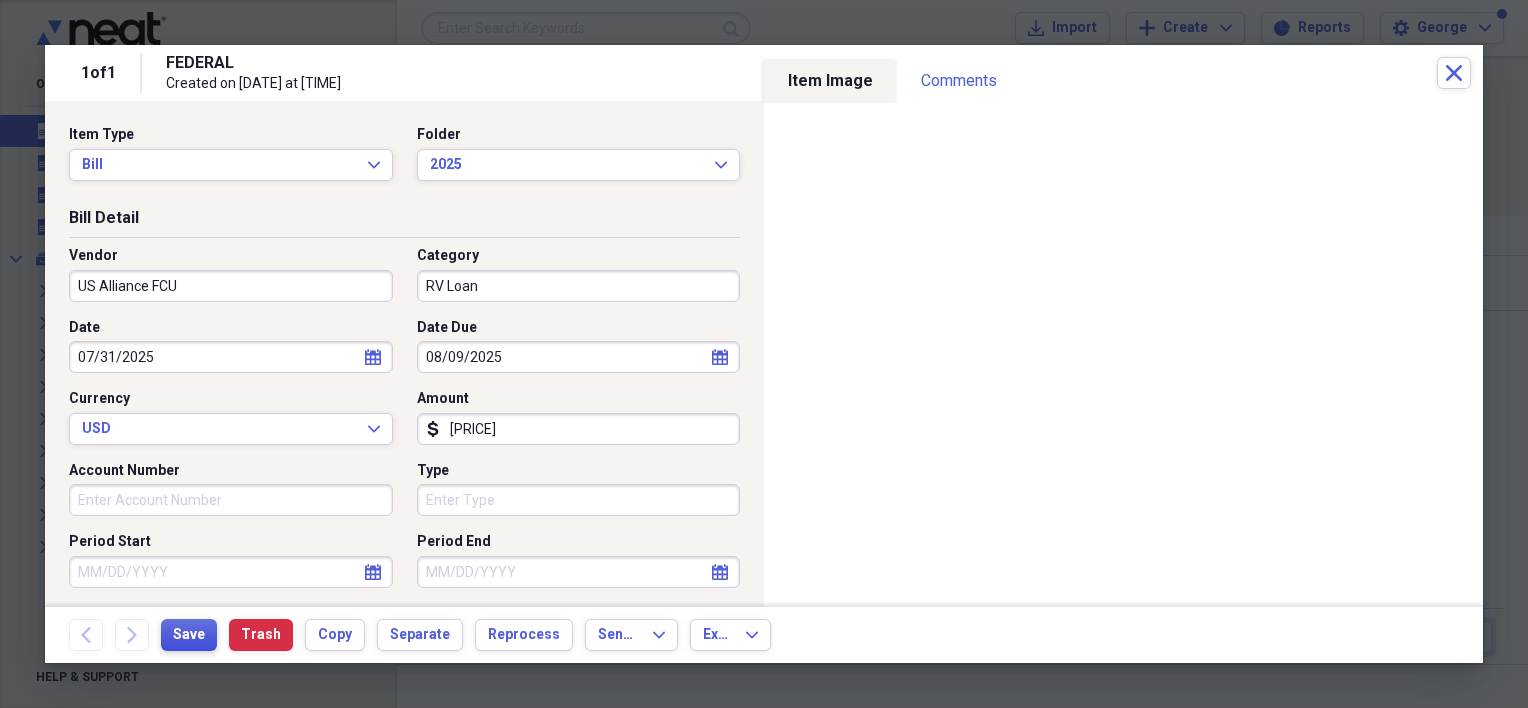type on "[PRICE]" 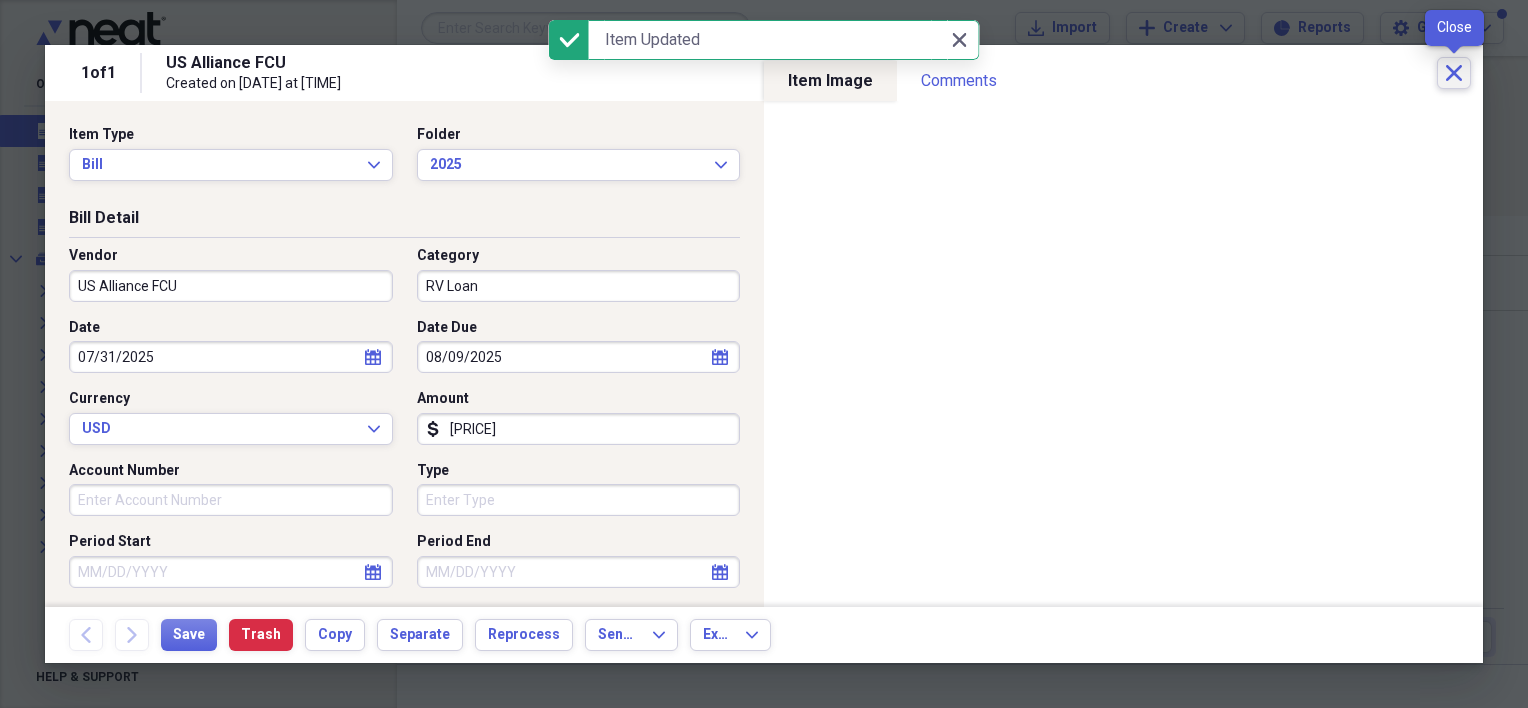 click 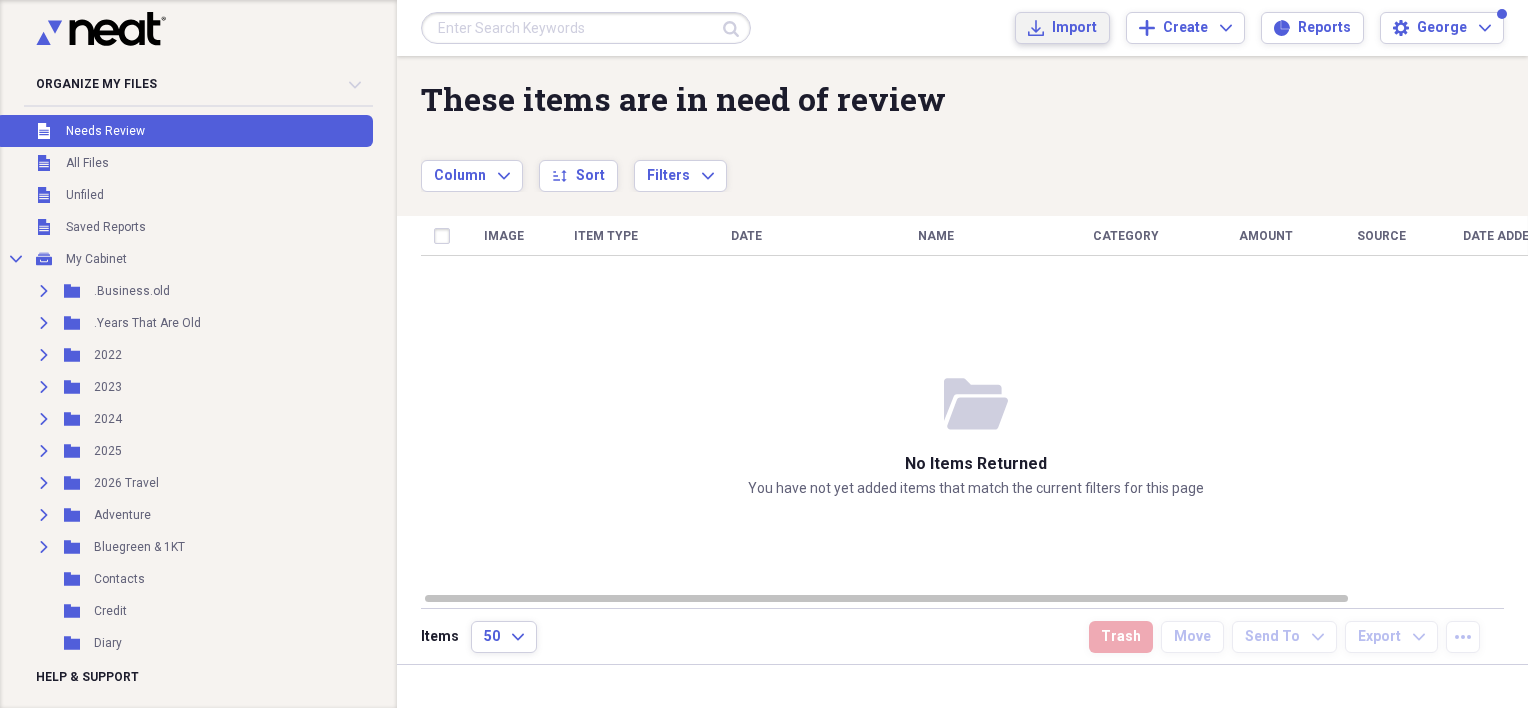 click on "Import Import" at bounding box center (1062, 28) 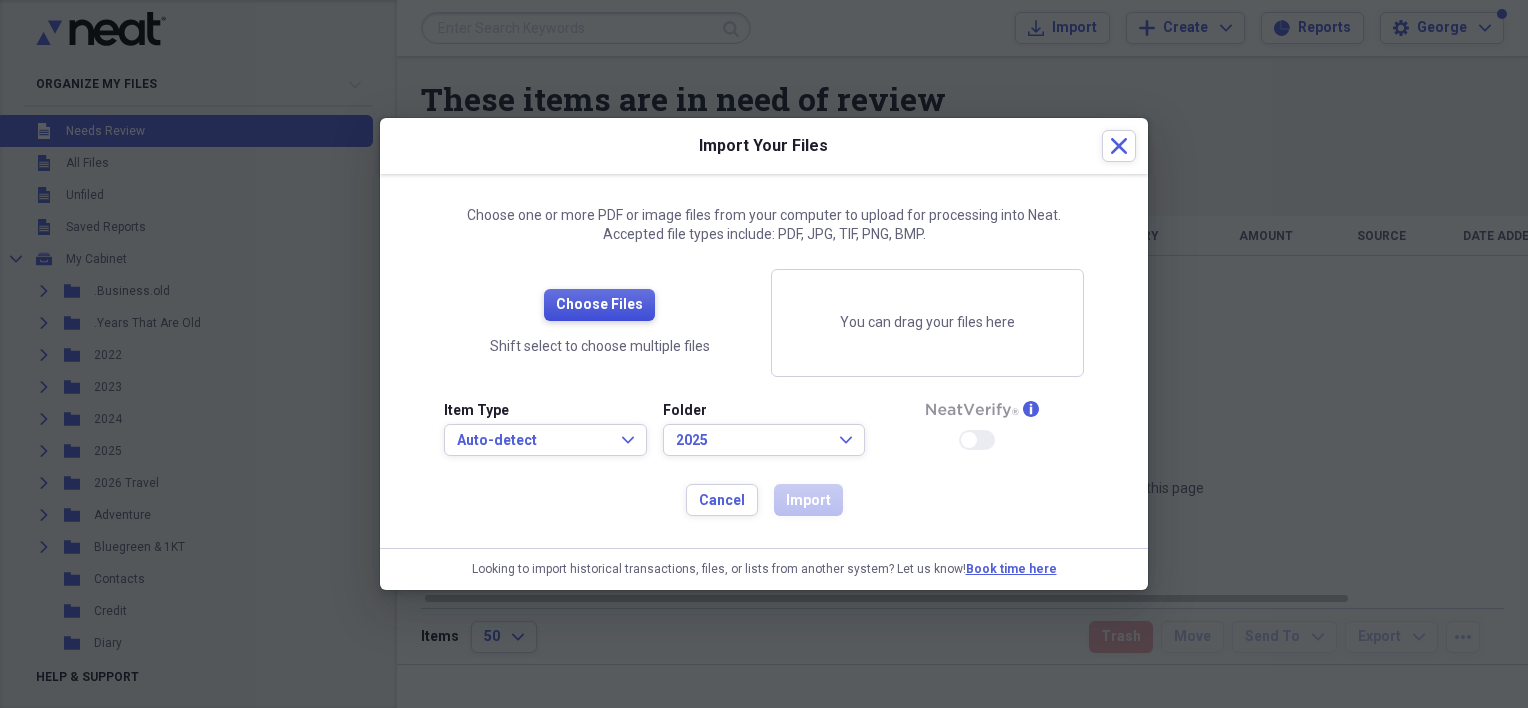 click on "Choose Files" at bounding box center [599, 305] 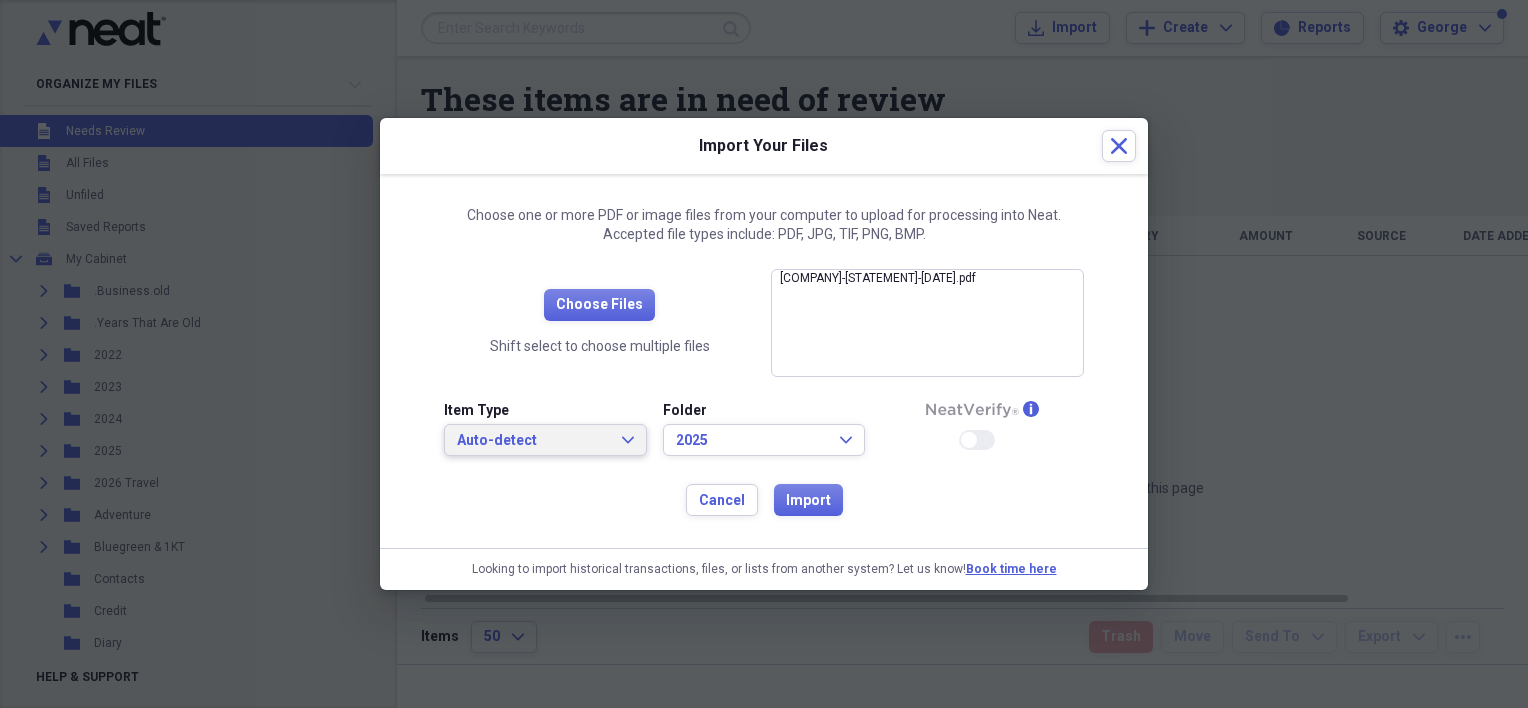 click on "Auto-detect" at bounding box center [533, 441] 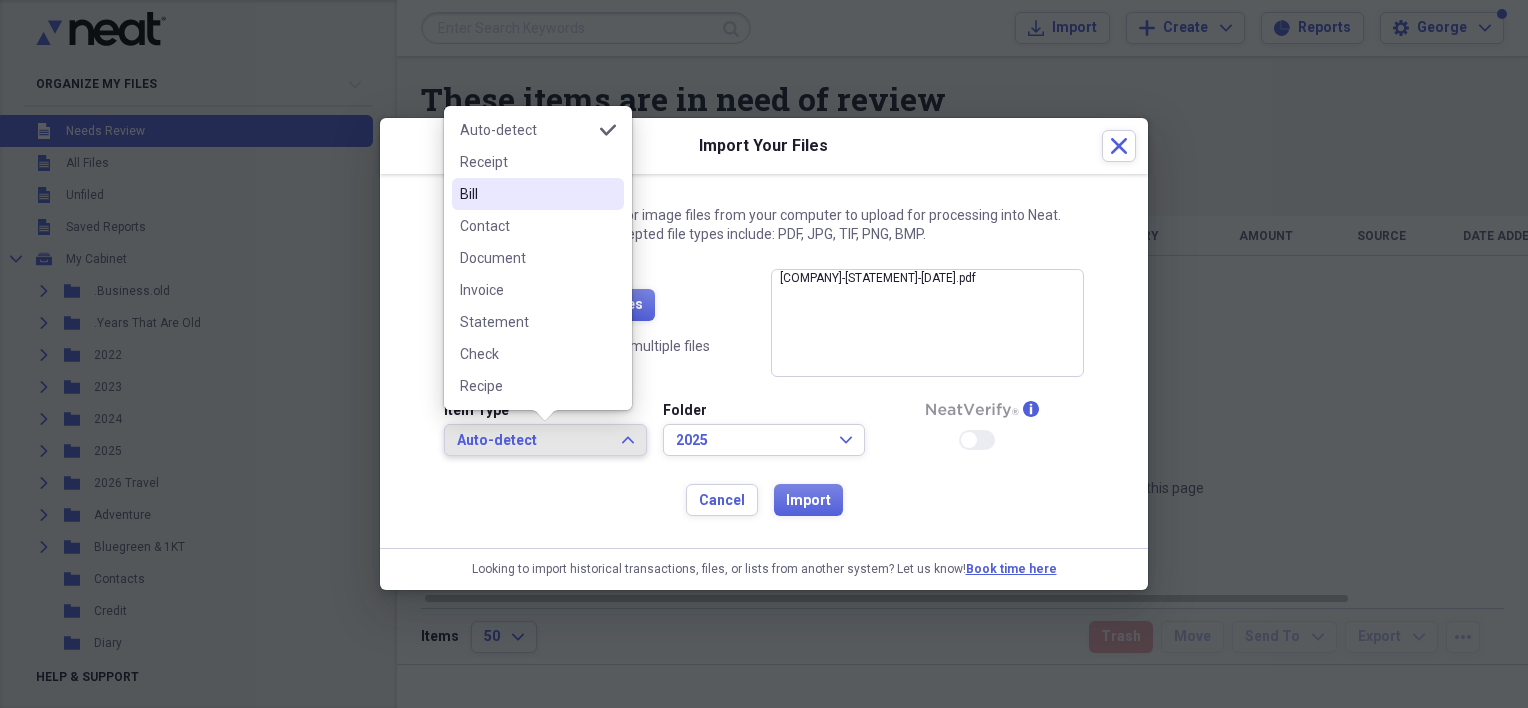 click on "Bill" at bounding box center (526, 194) 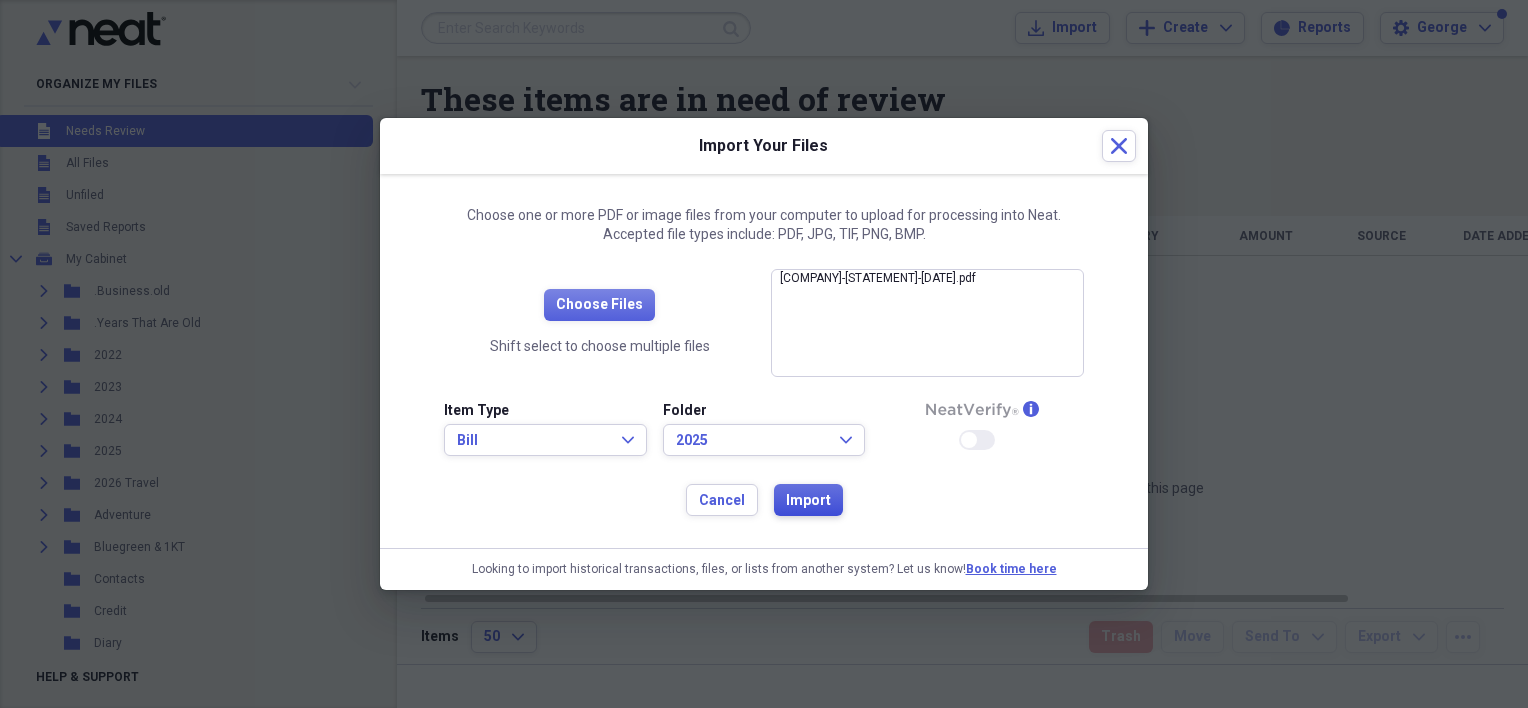 click on "Import" at bounding box center [808, 501] 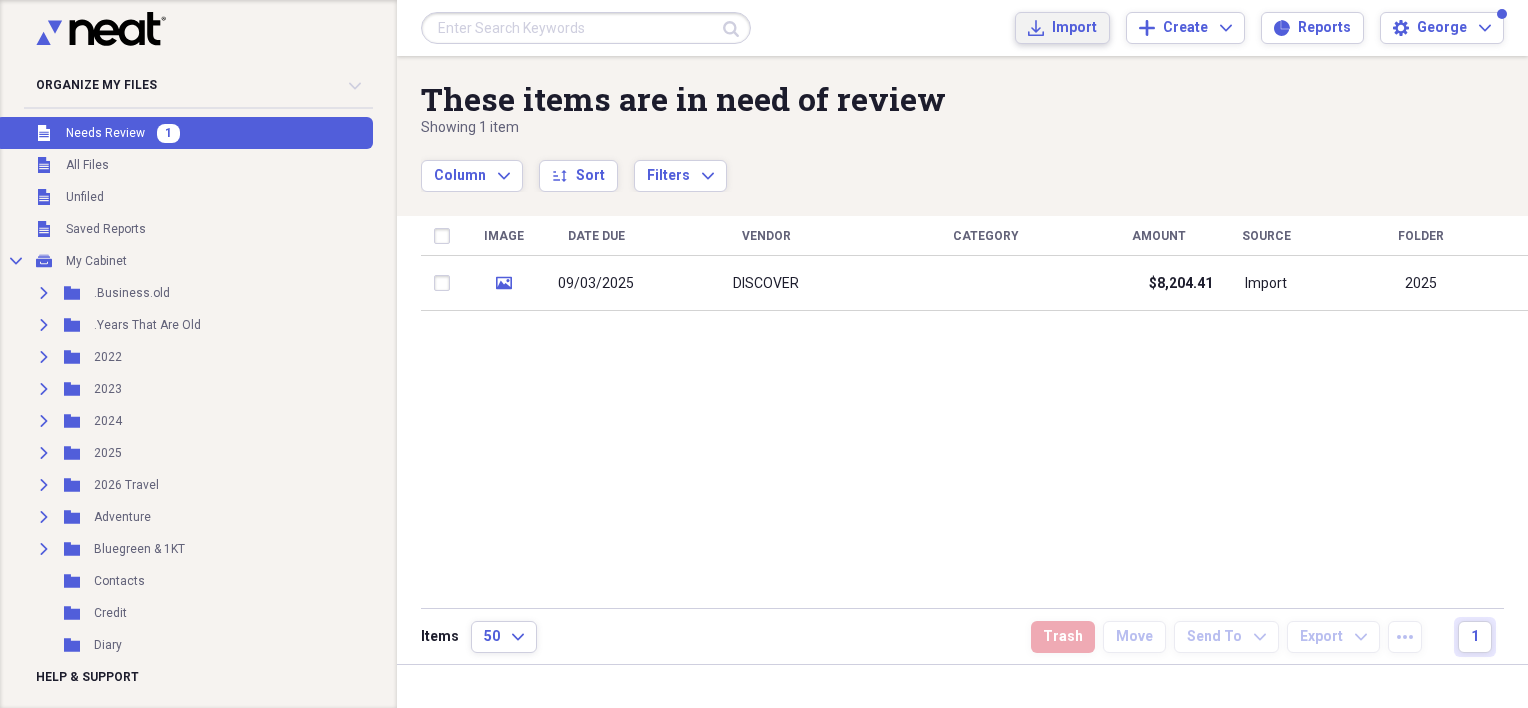 click on "Import" at bounding box center [1074, 28] 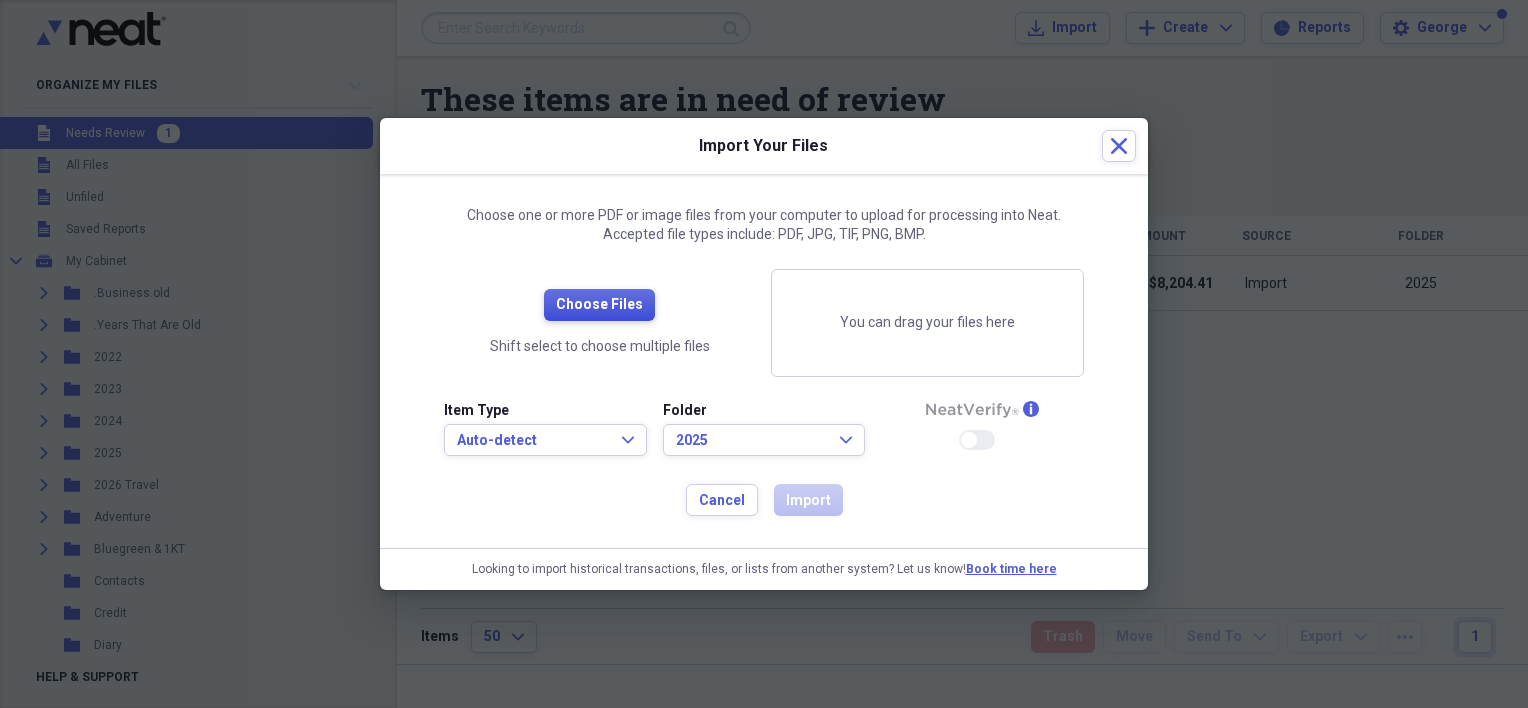 click on "Choose Files" at bounding box center [599, 305] 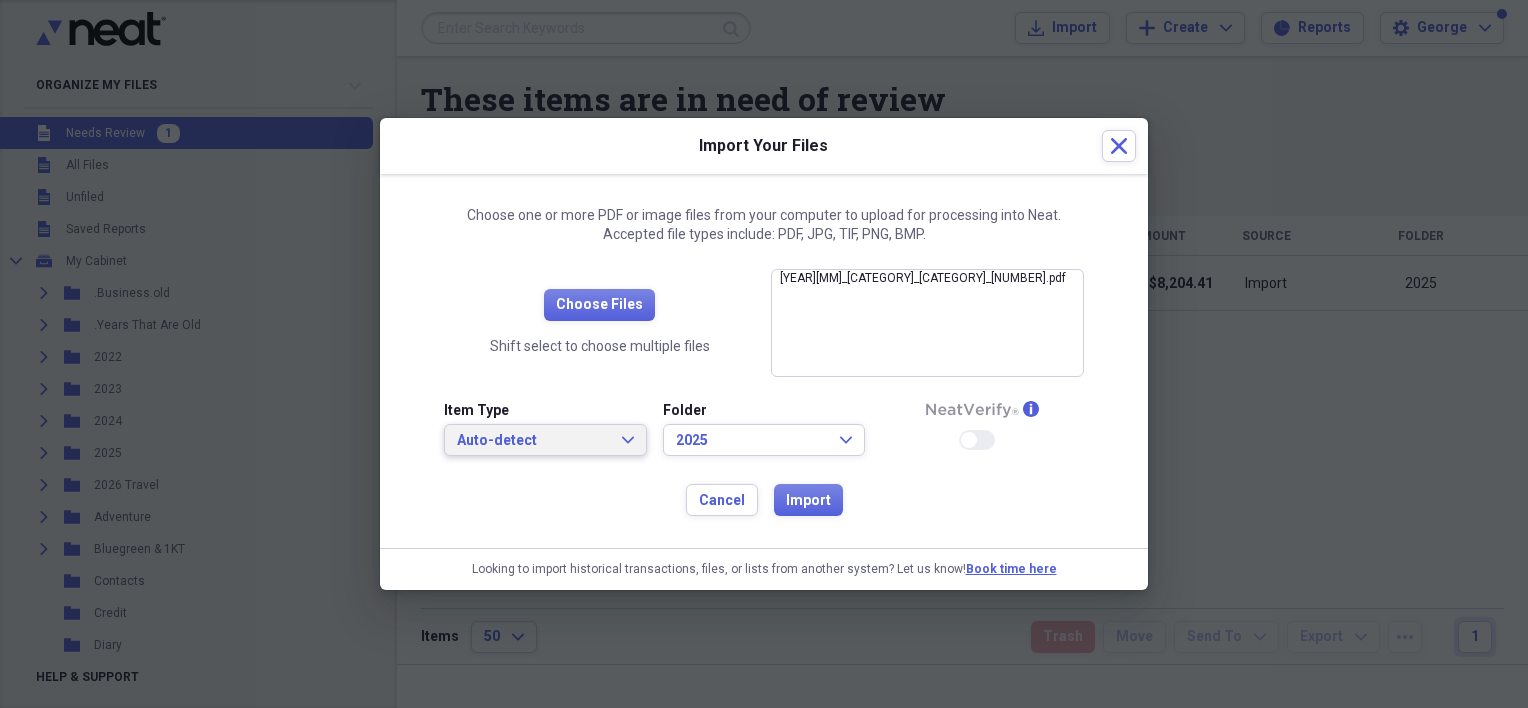 click on "Auto-detect" at bounding box center [533, 441] 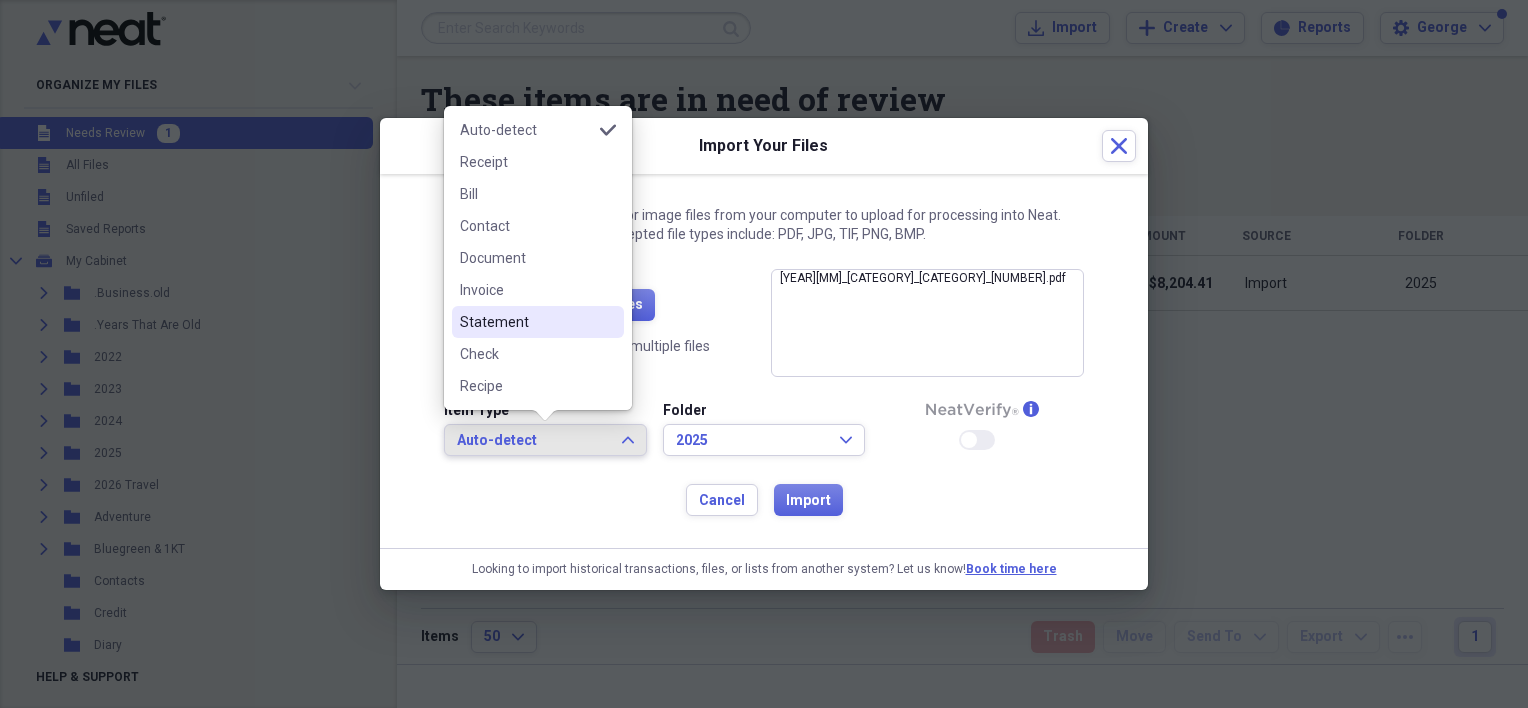 click on "Statement" at bounding box center (526, 322) 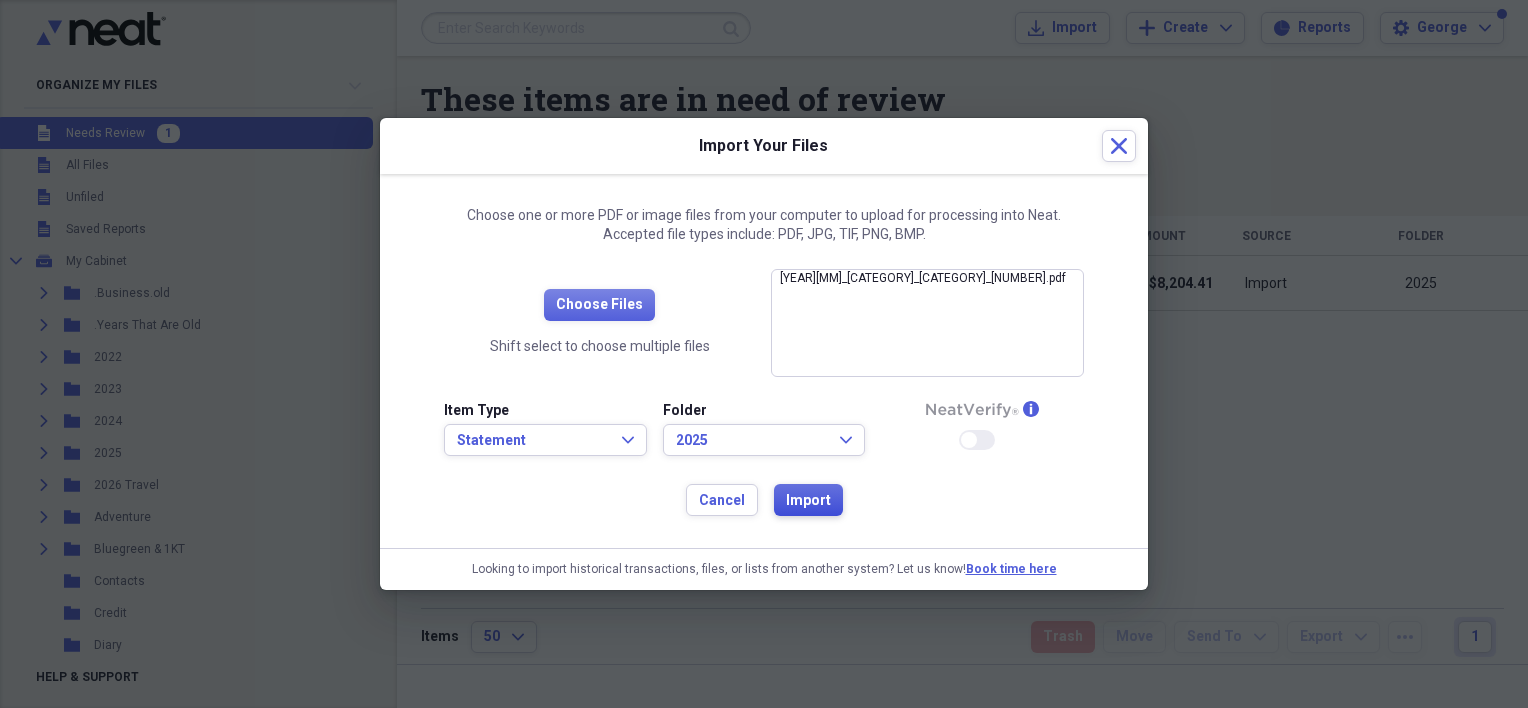 click on "Import" at bounding box center (808, 501) 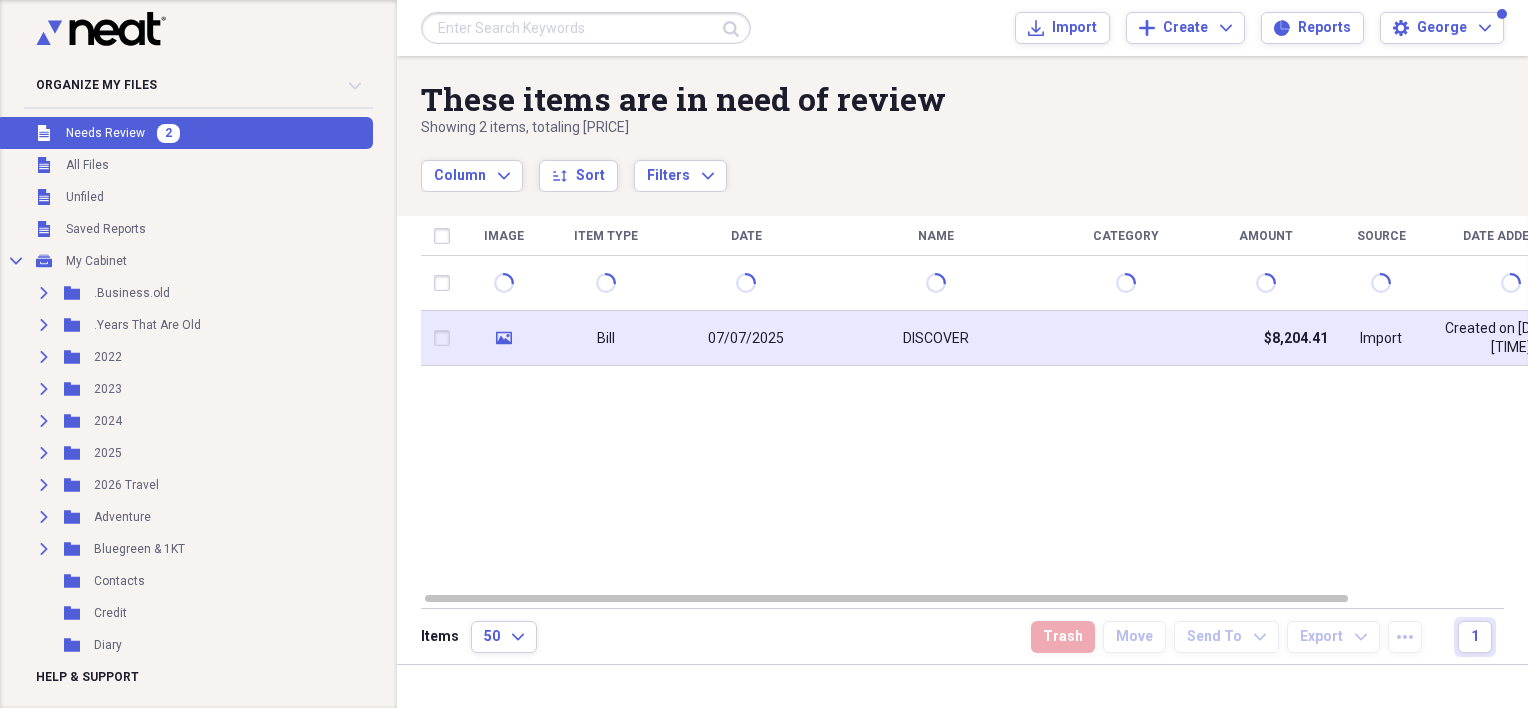 click on "DISCOVER" at bounding box center (936, 339) 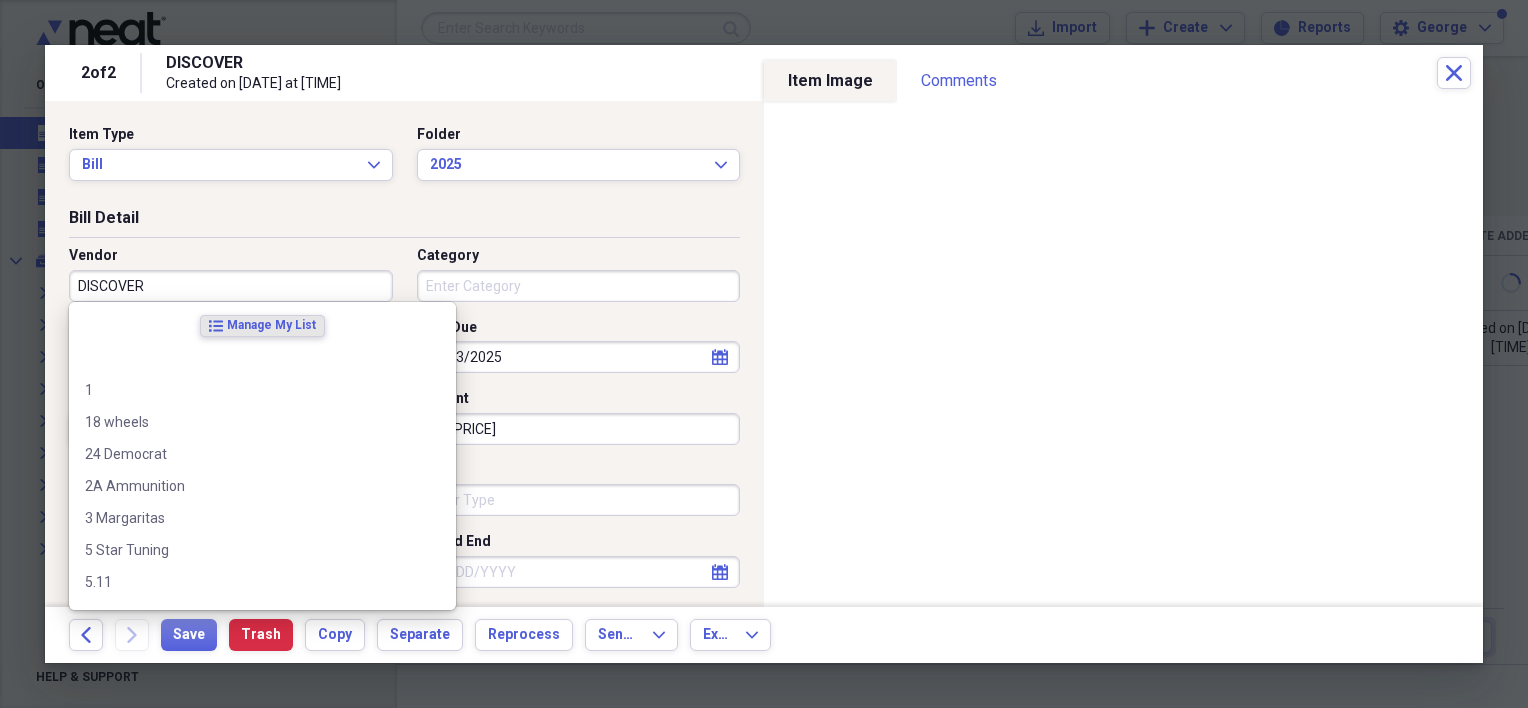 click on "DISCOVER" at bounding box center (231, 286) 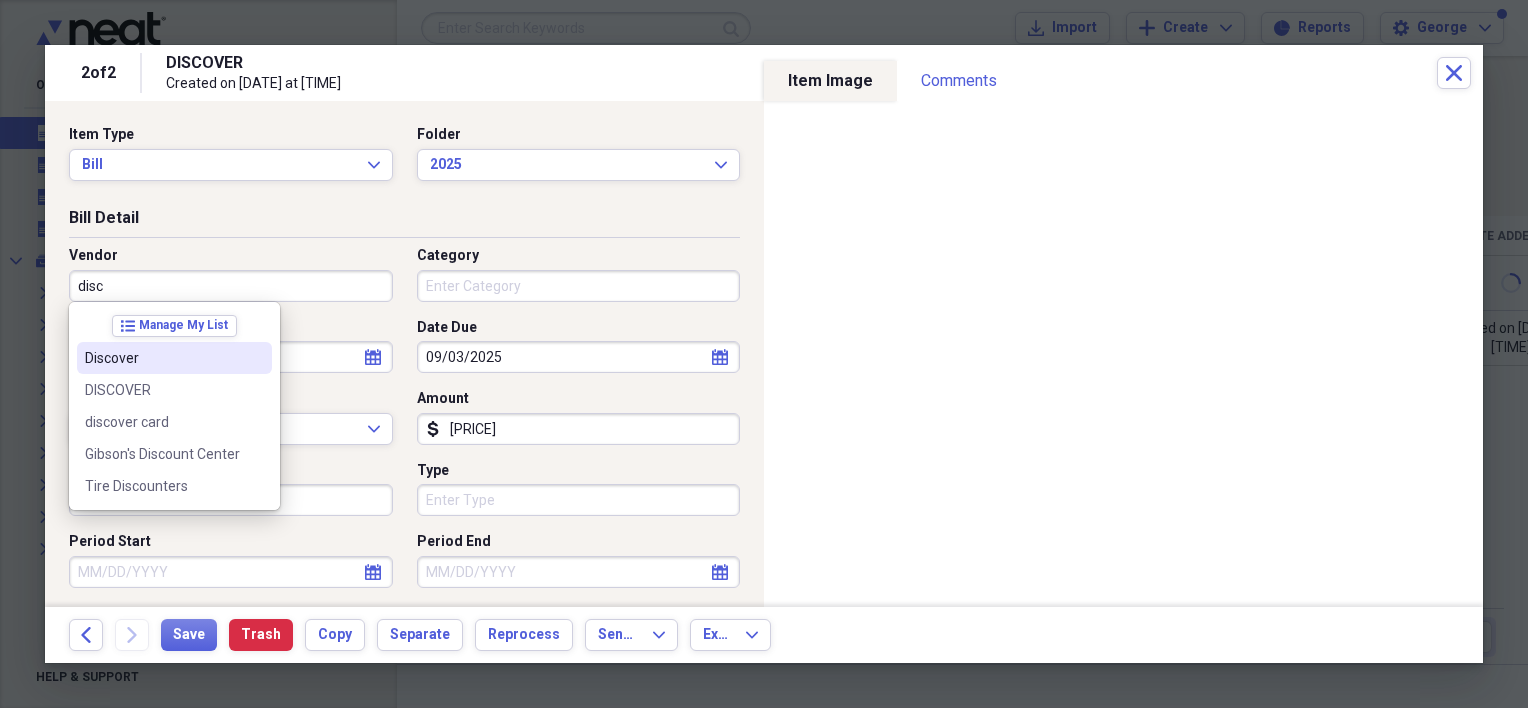 click on "Discover" at bounding box center [174, 358] 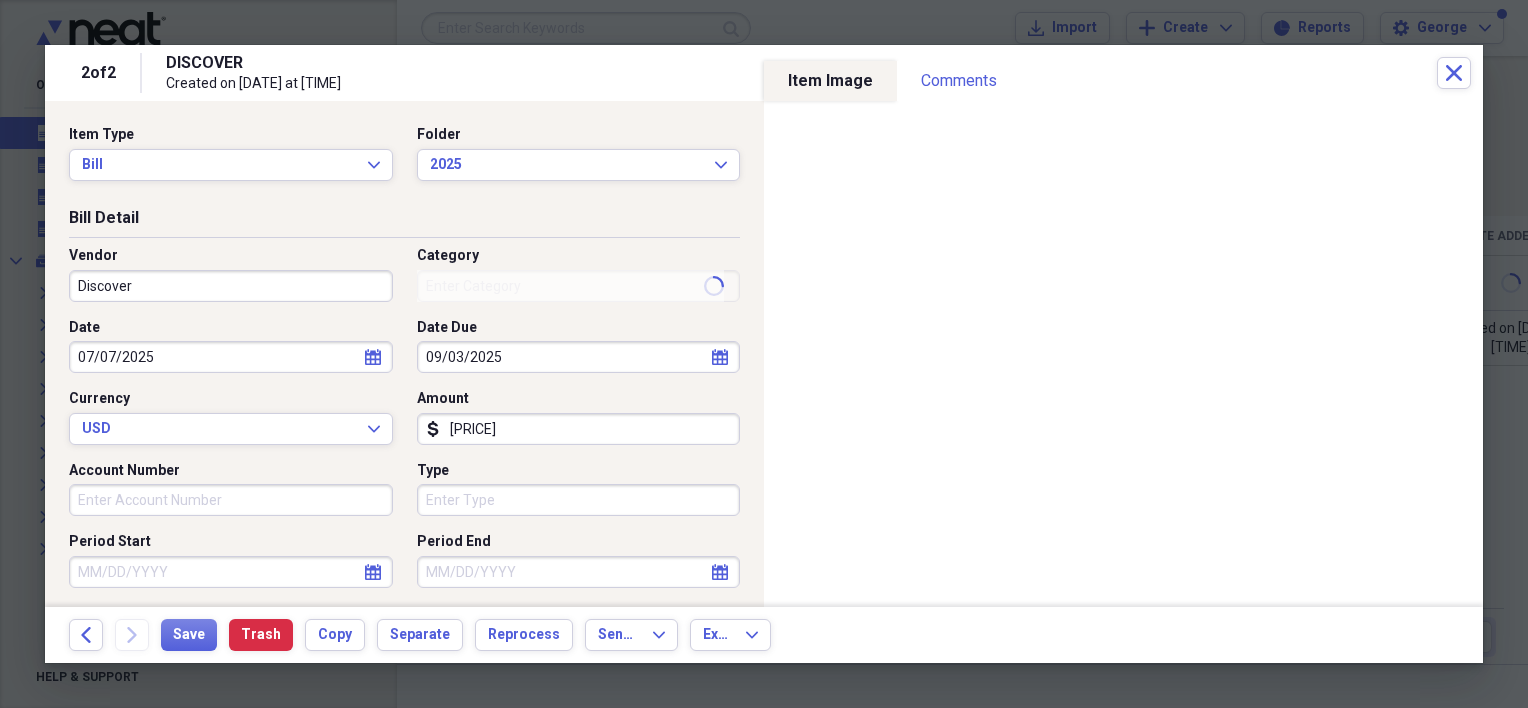 type on "Credit Card" 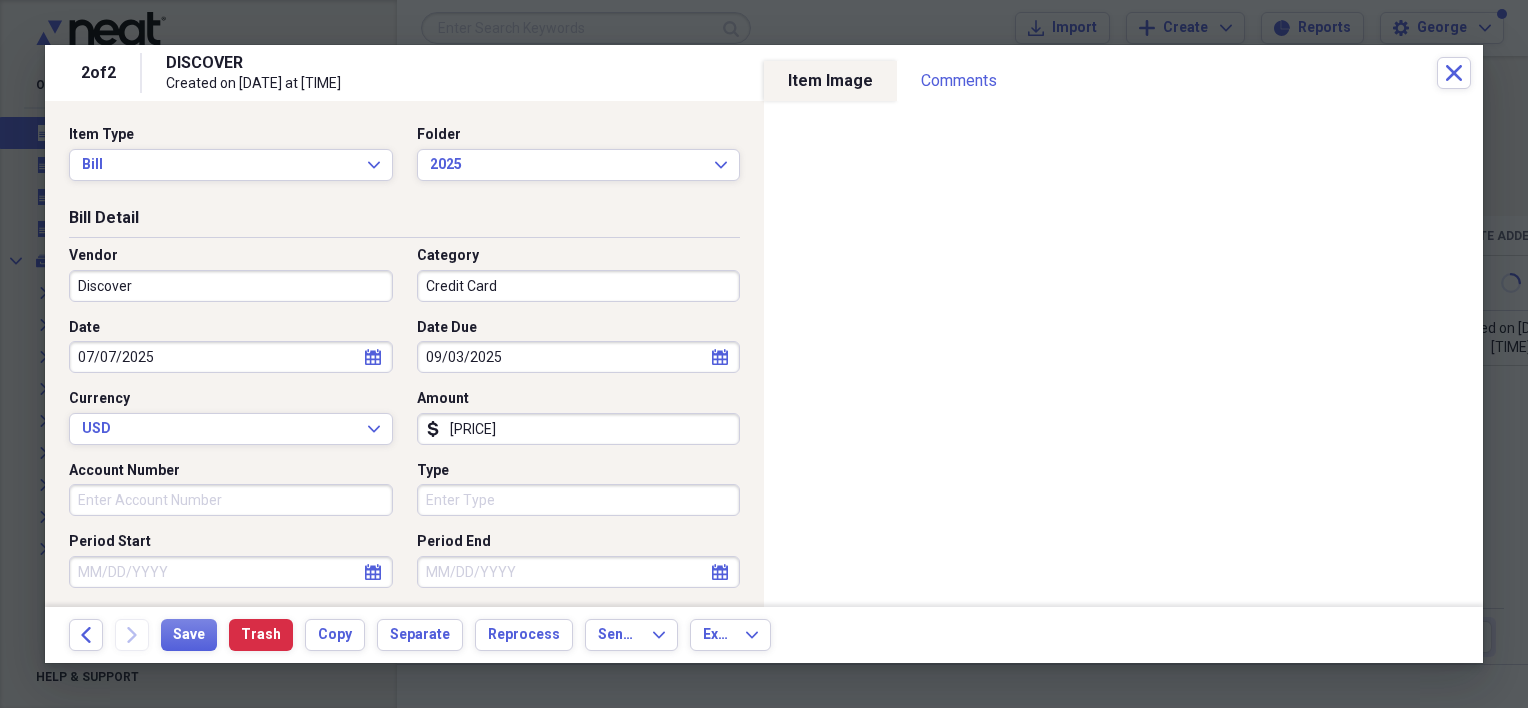 click on "Credit Card" at bounding box center (579, 286) 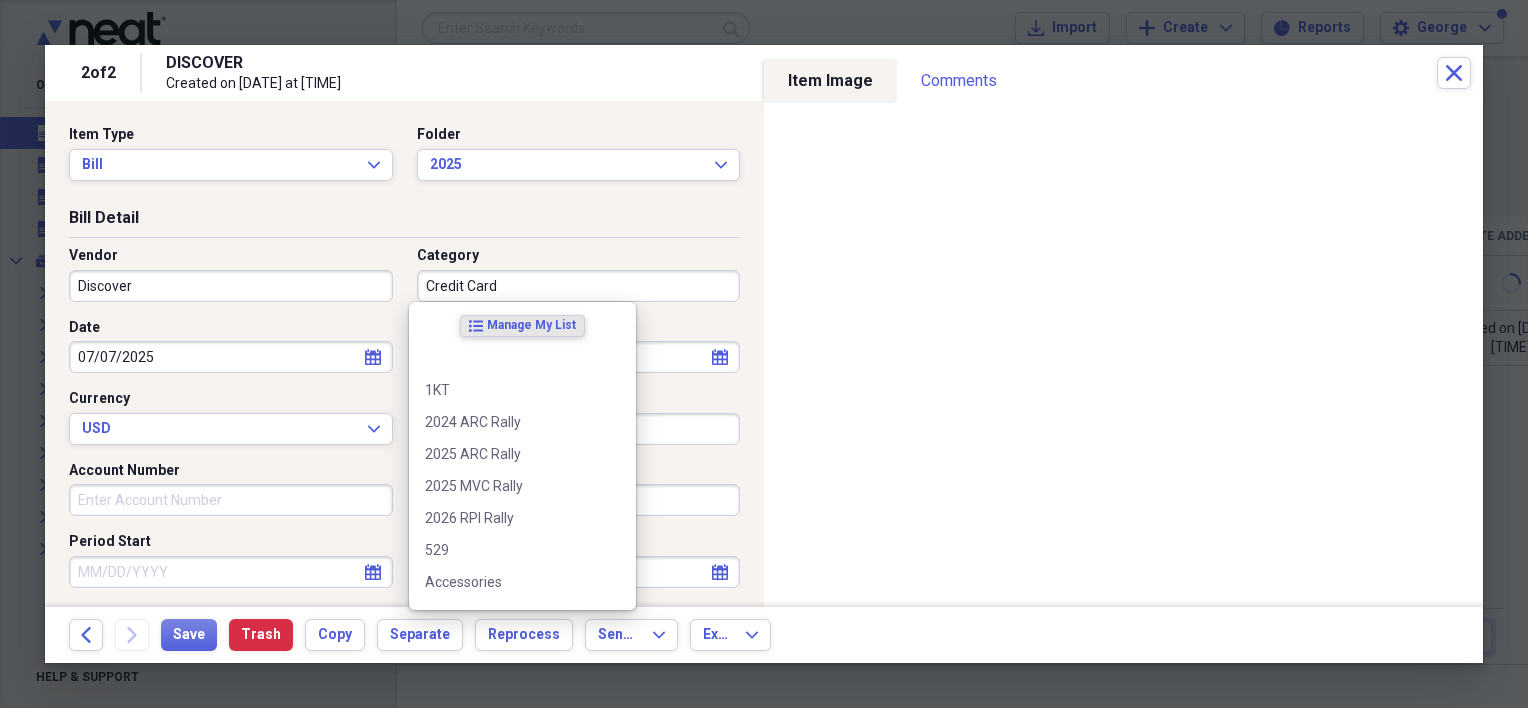 click on "Date" at bounding box center (231, 328) 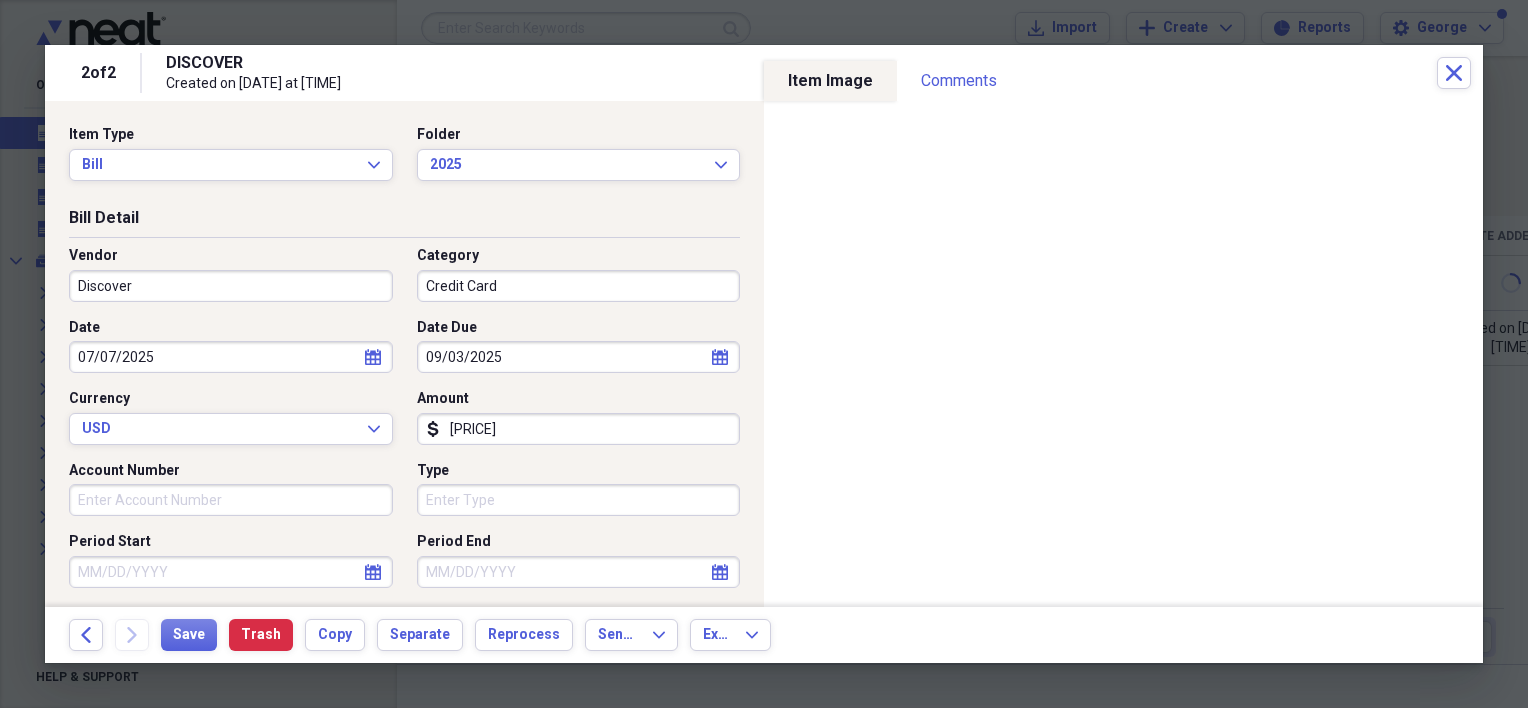 click on "Period End" at bounding box center (579, 572) 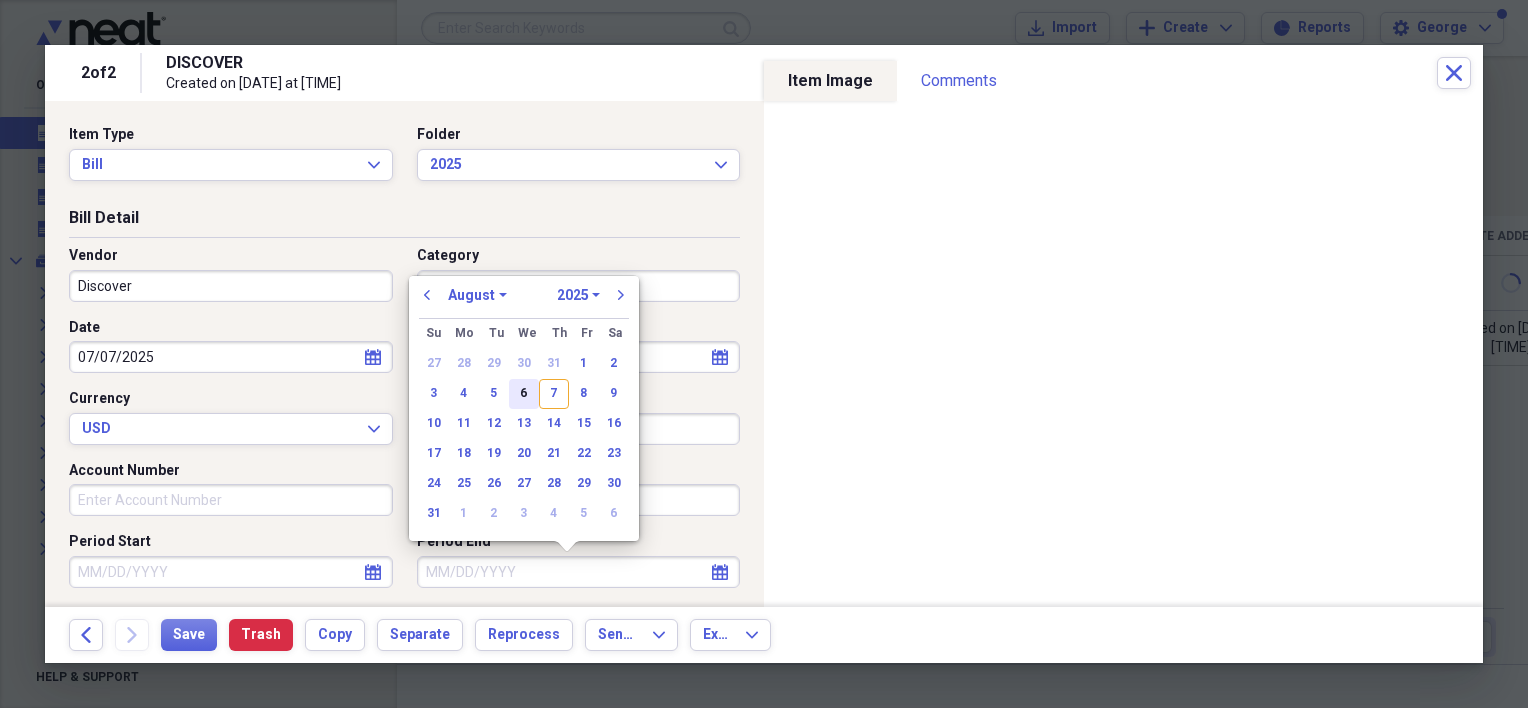 click on "6" at bounding box center (524, 394) 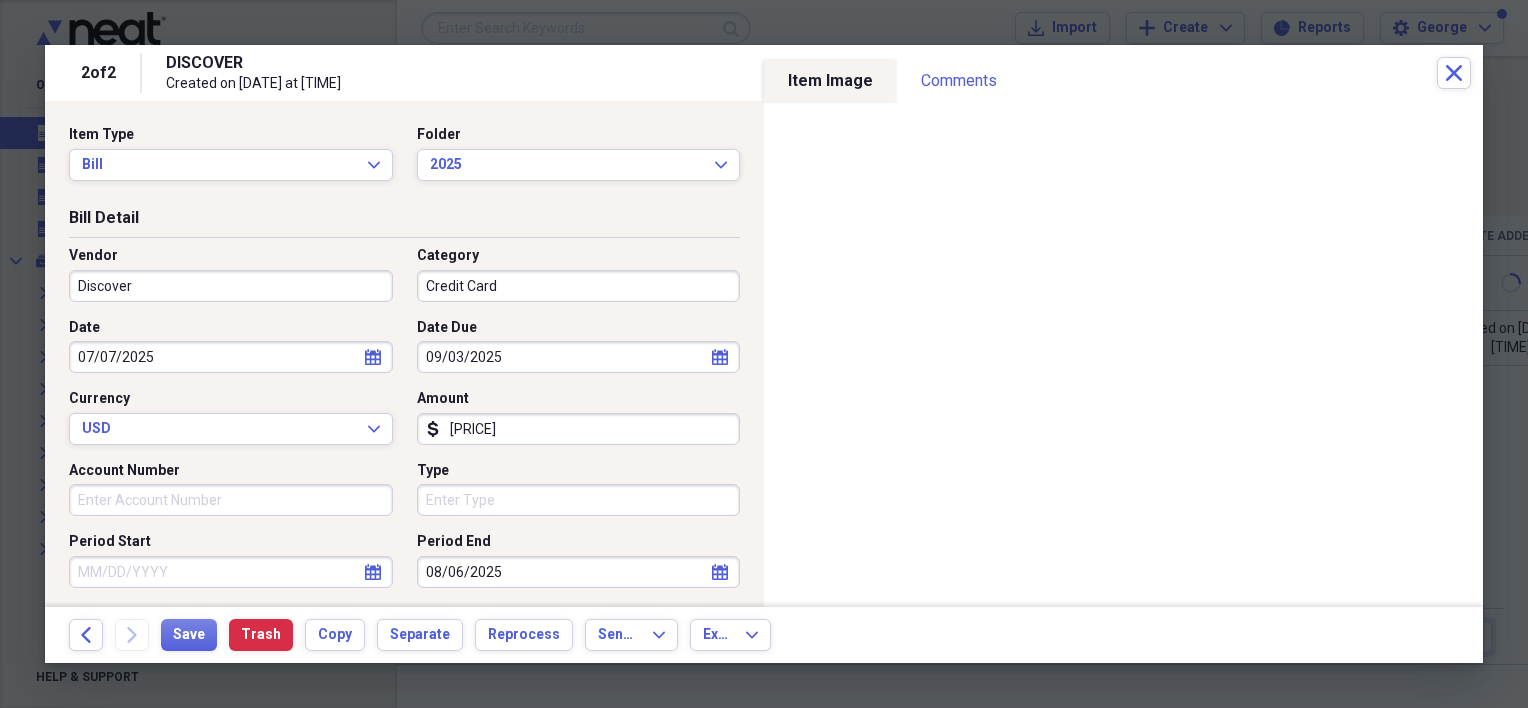 click on "calendar" 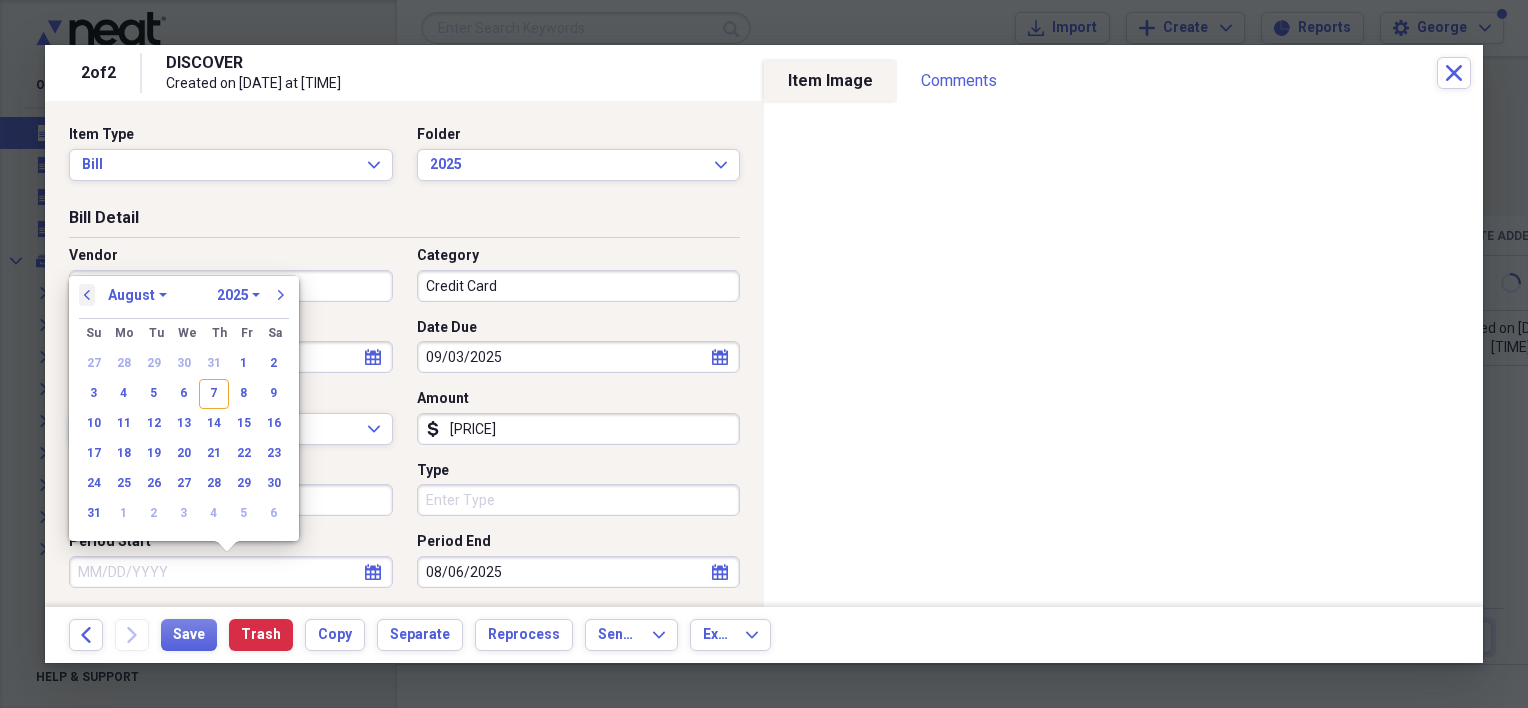 click on "previous" at bounding box center (87, 295) 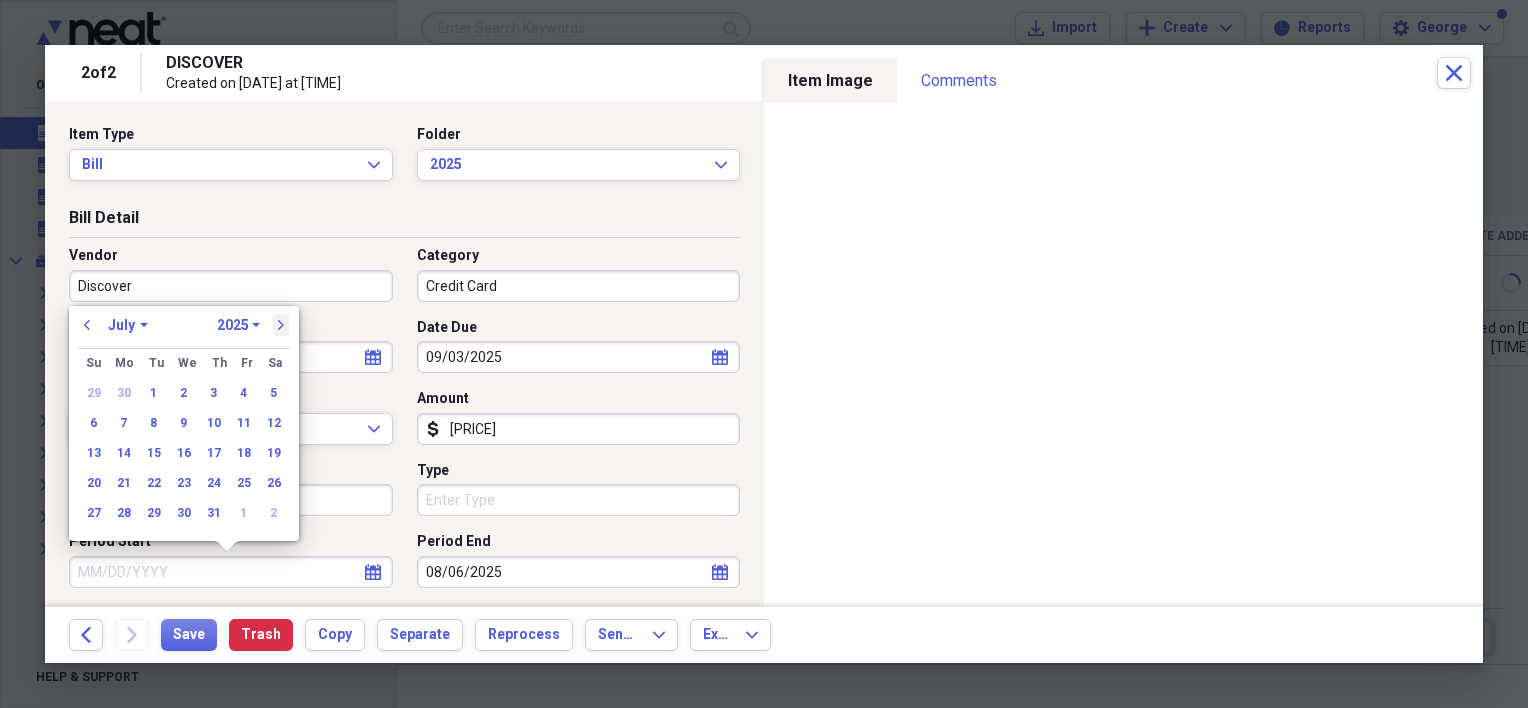 click on "next" at bounding box center (281, 325) 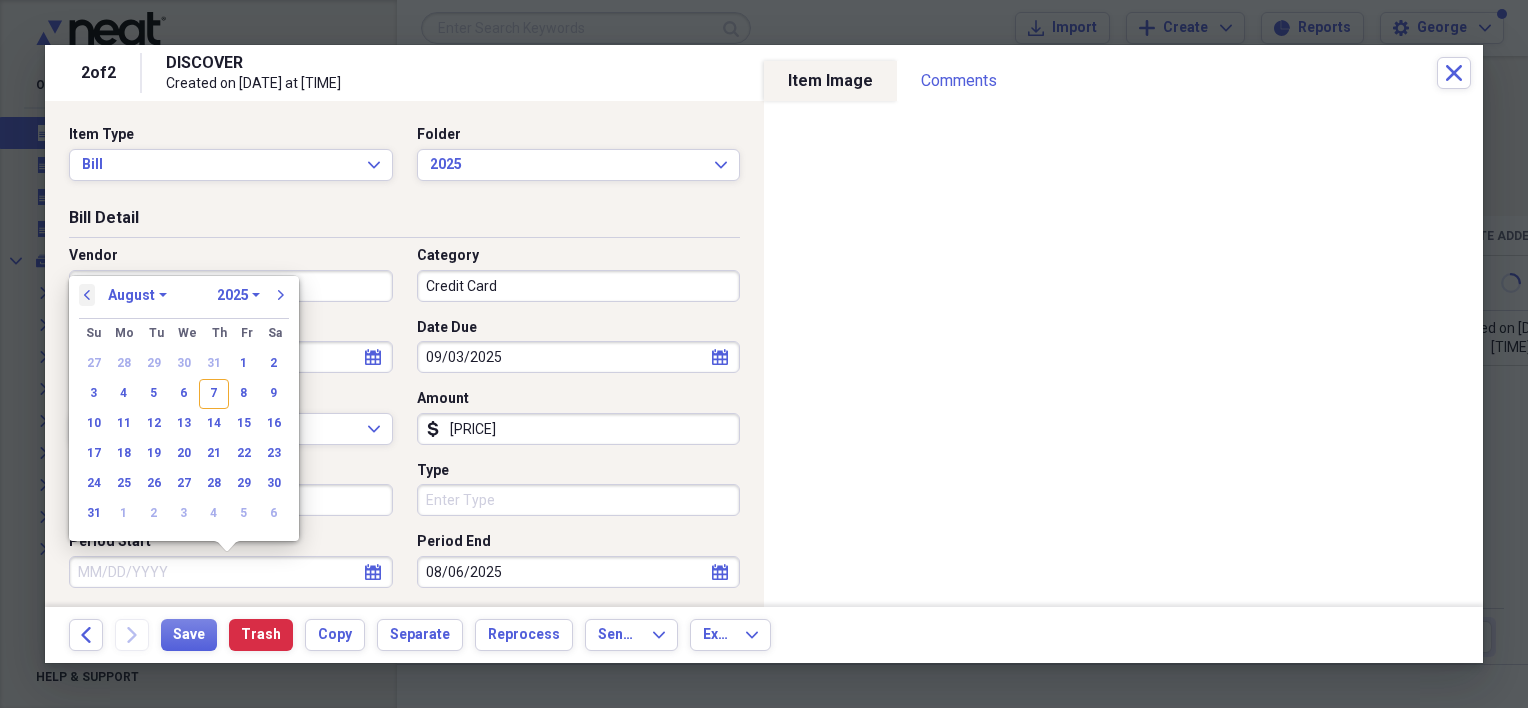 click on "previous" at bounding box center [87, 295] 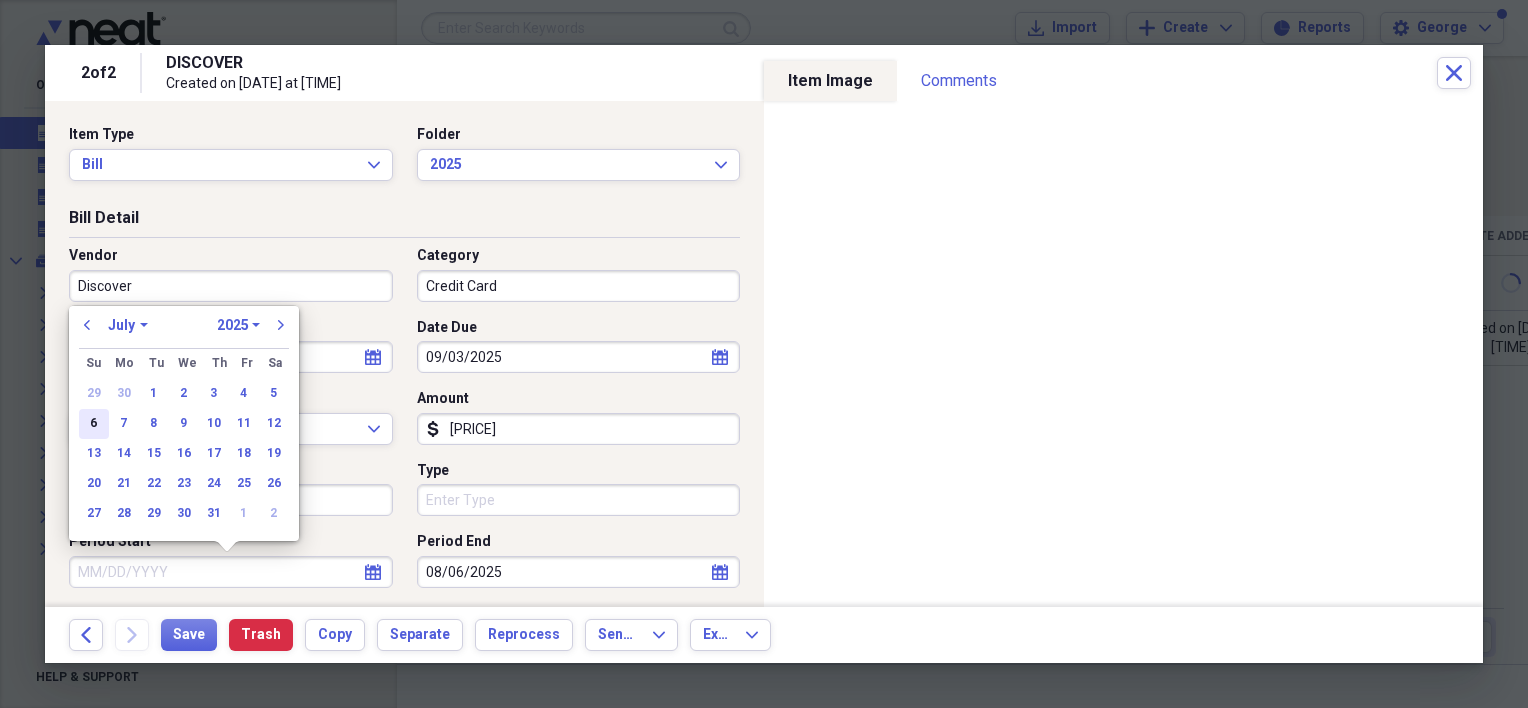 click on "6" at bounding box center (94, 424) 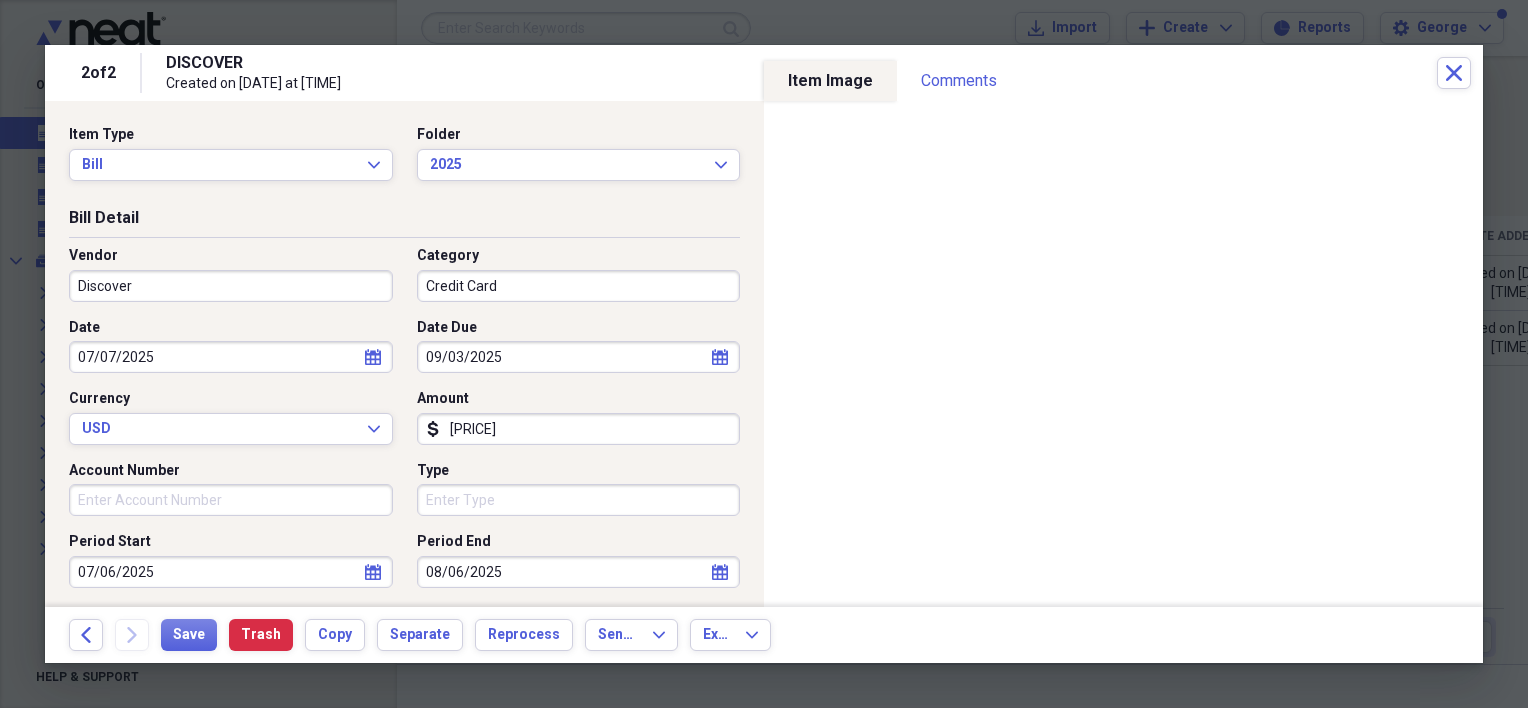scroll, scrollTop: 200, scrollLeft: 0, axis: vertical 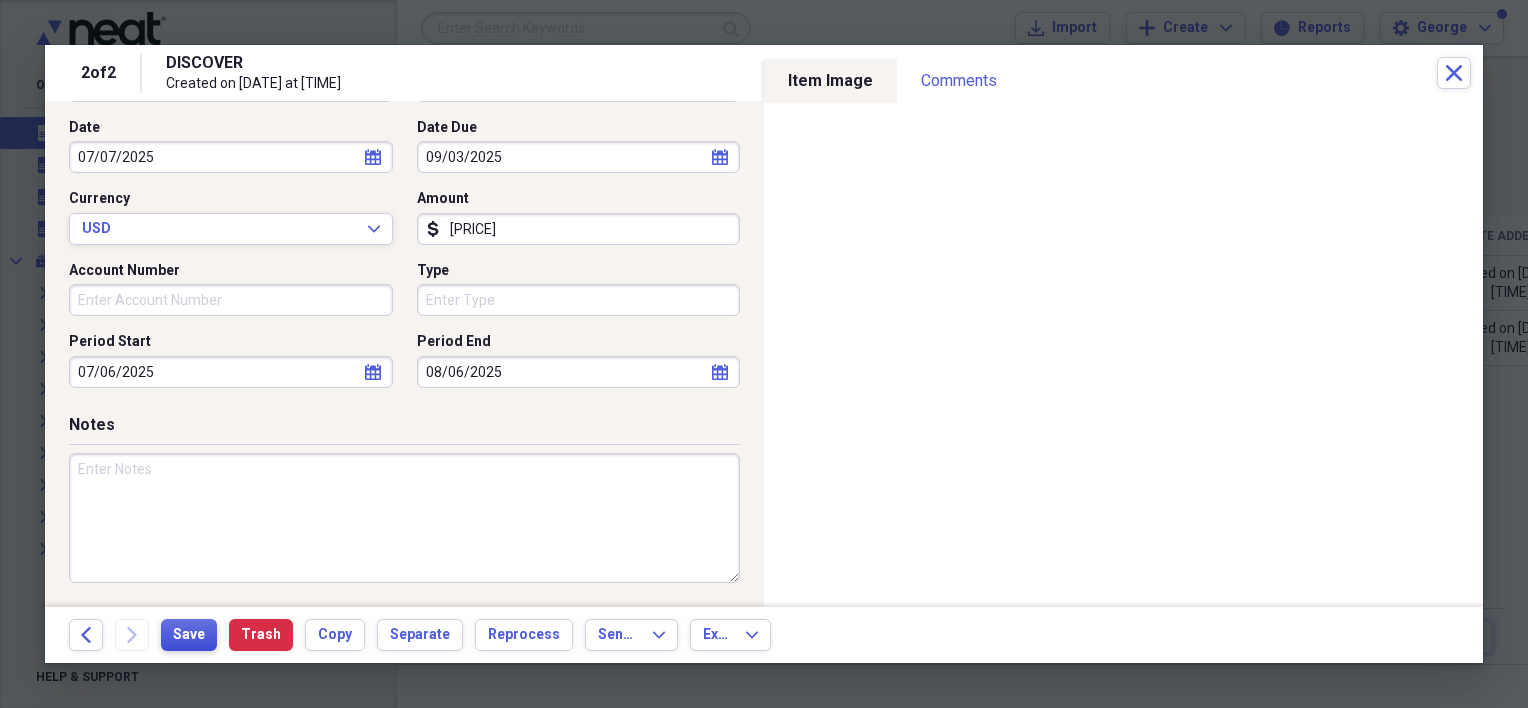 click on "Save" at bounding box center [189, 635] 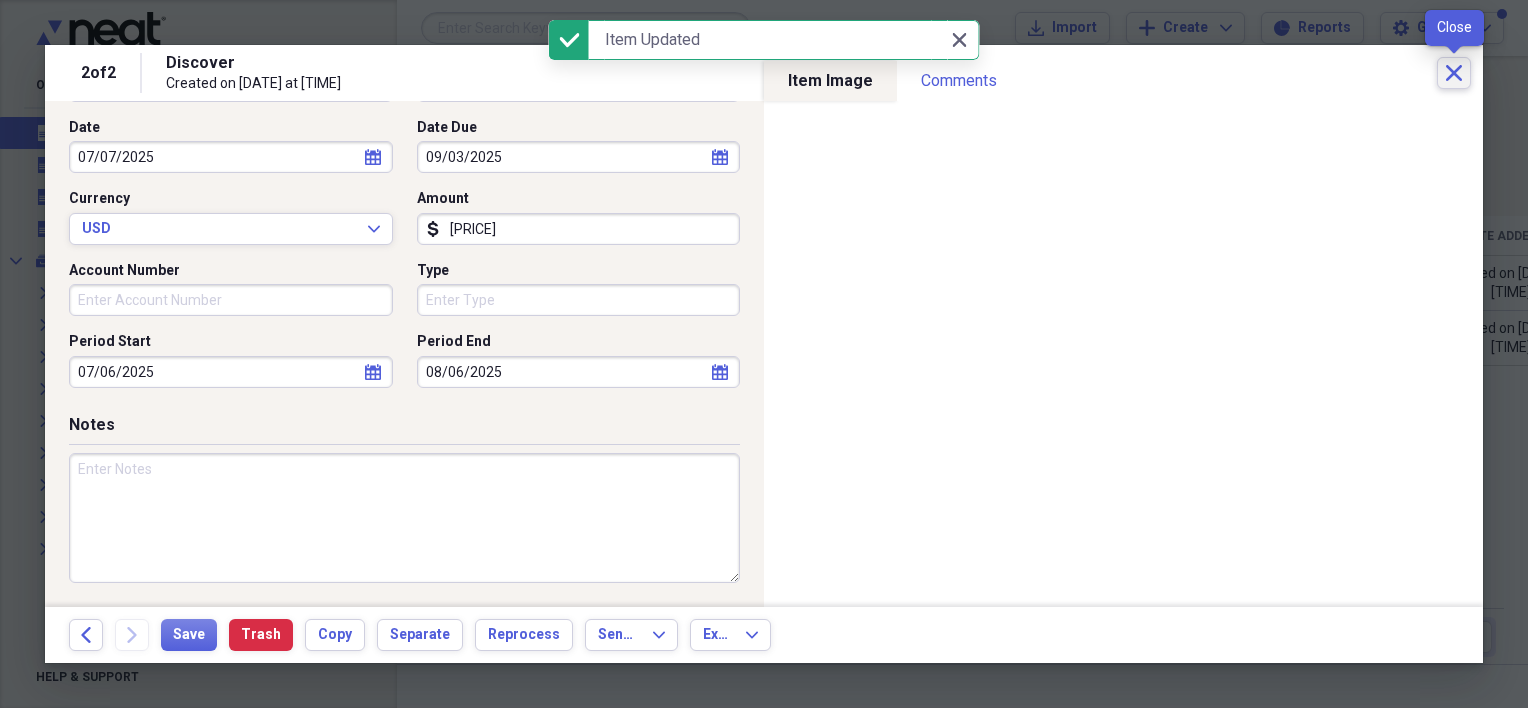 click on "Close" 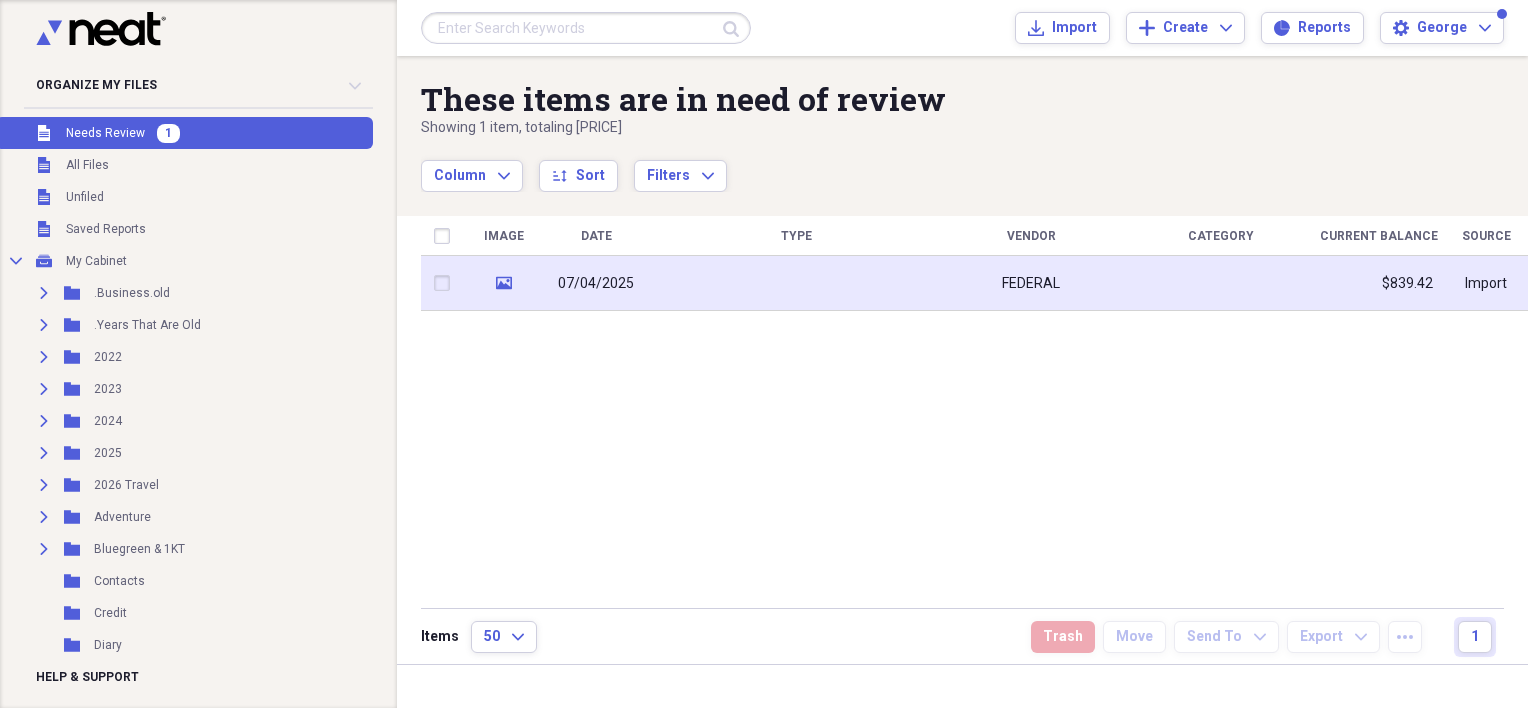 click on "FEDERAL" at bounding box center [1031, 283] 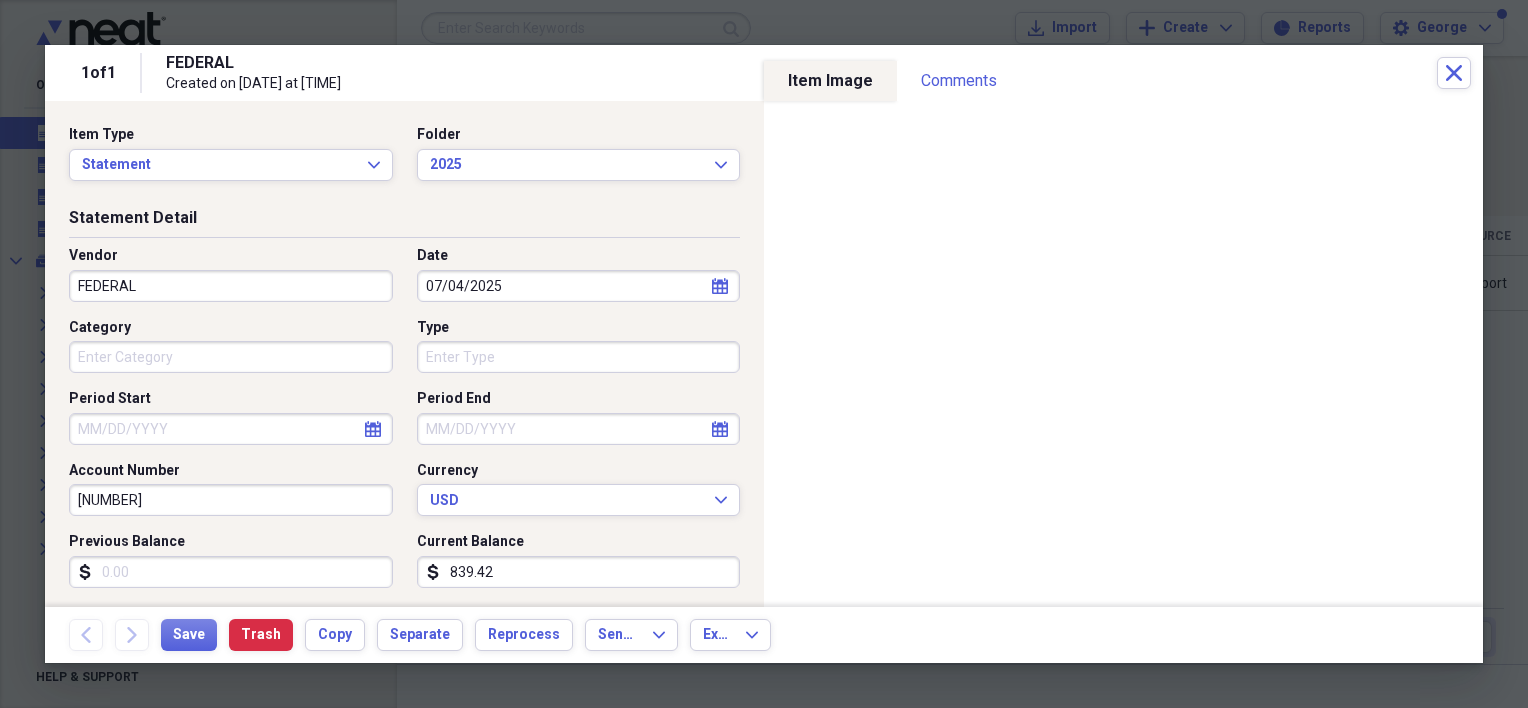 click on "FEDERAL" at bounding box center [231, 286] 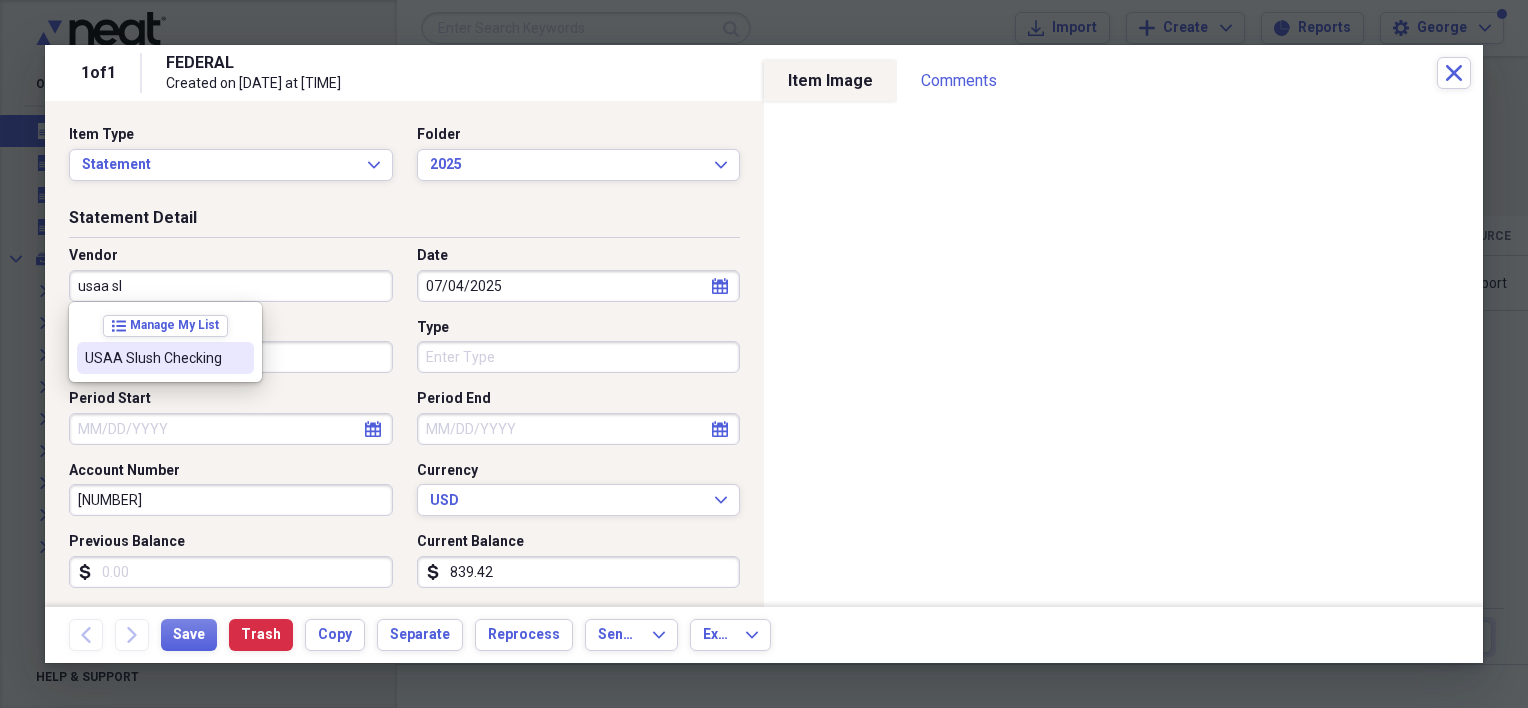 click on "USAA Slush Checking" at bounding box center [153, 358] 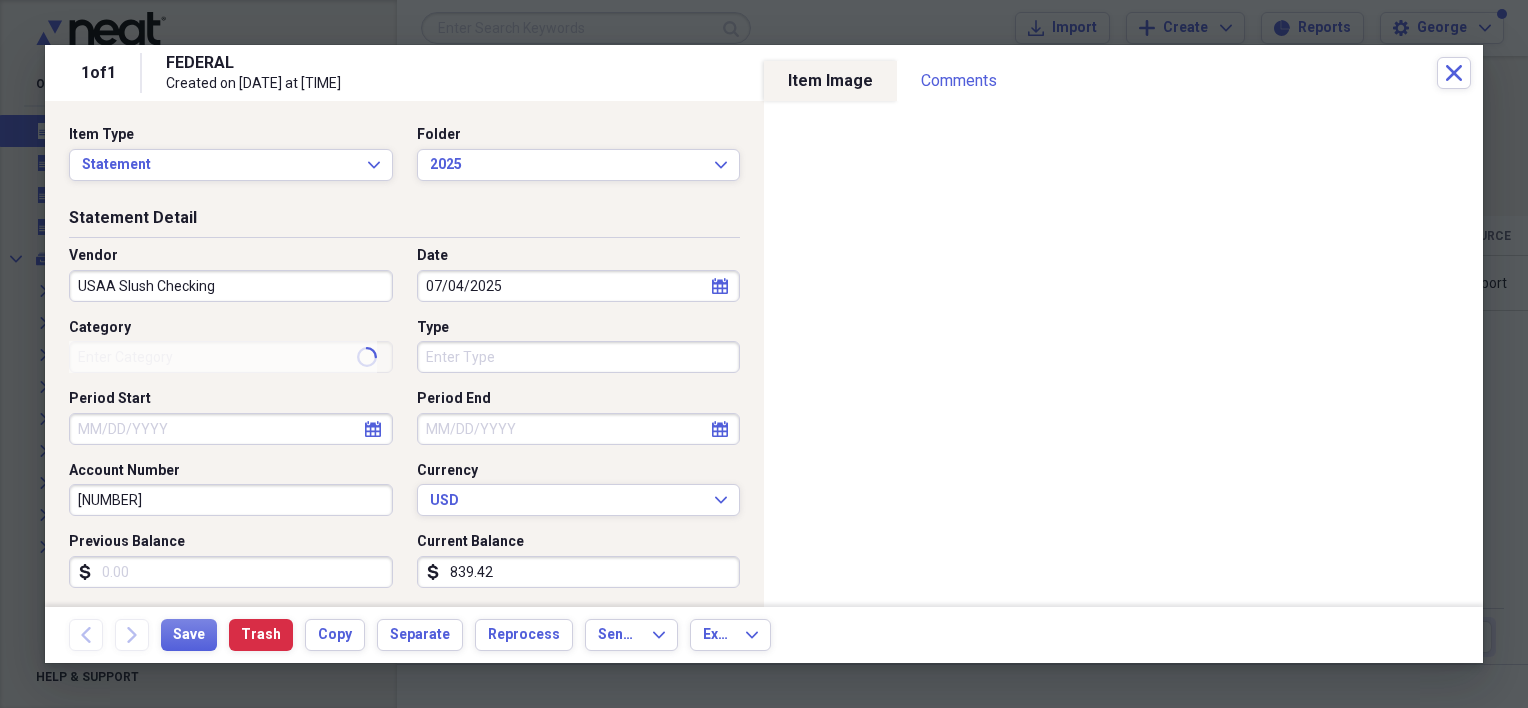 type on "Checking" 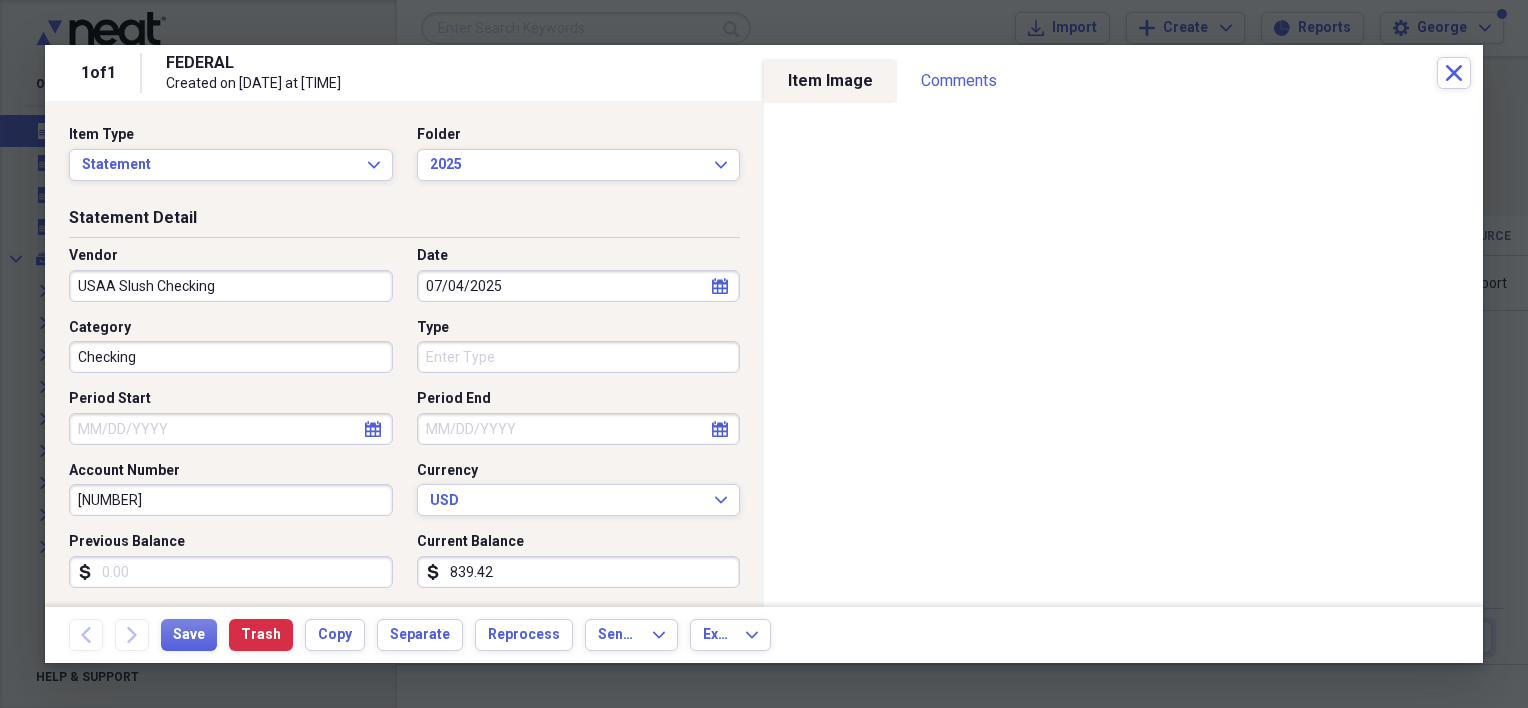 click 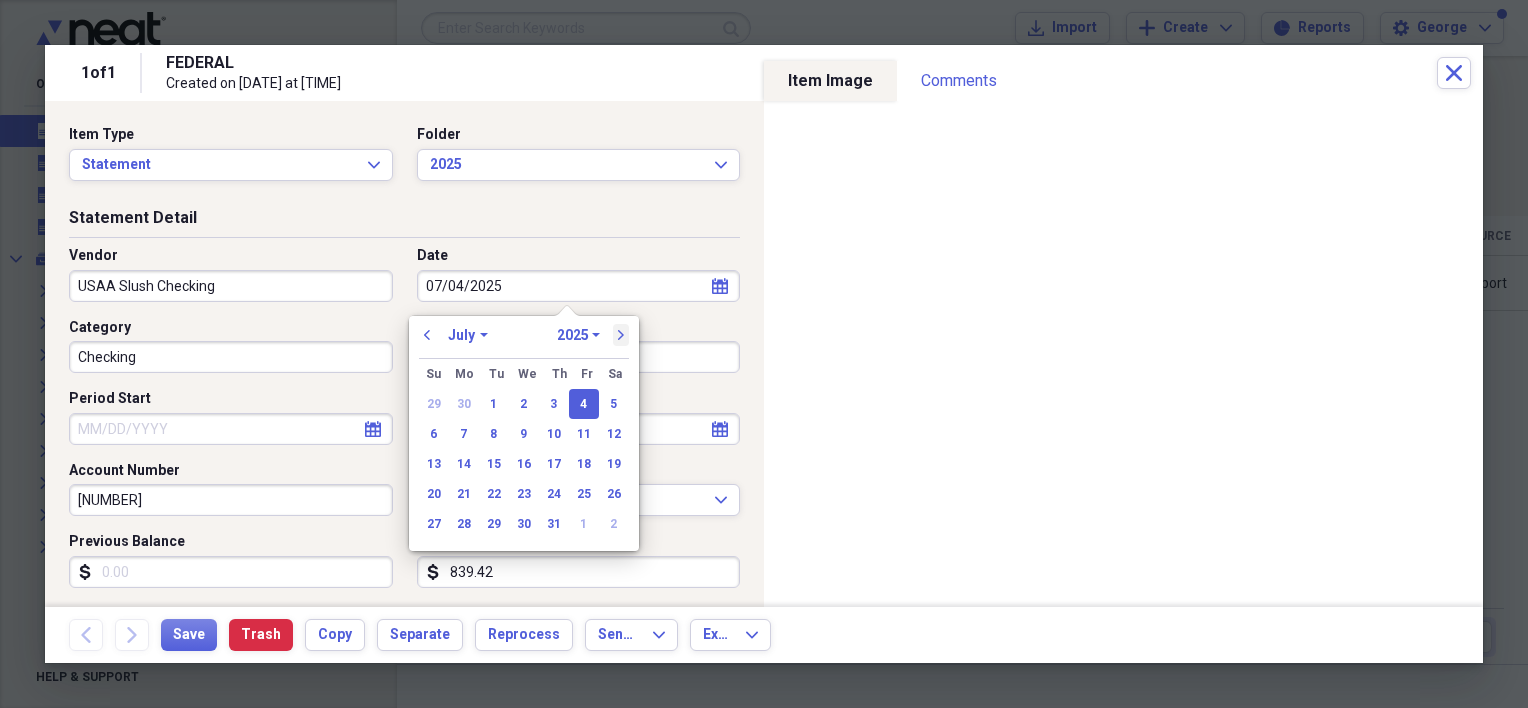 click on "next" at bounding box center (621, 335) 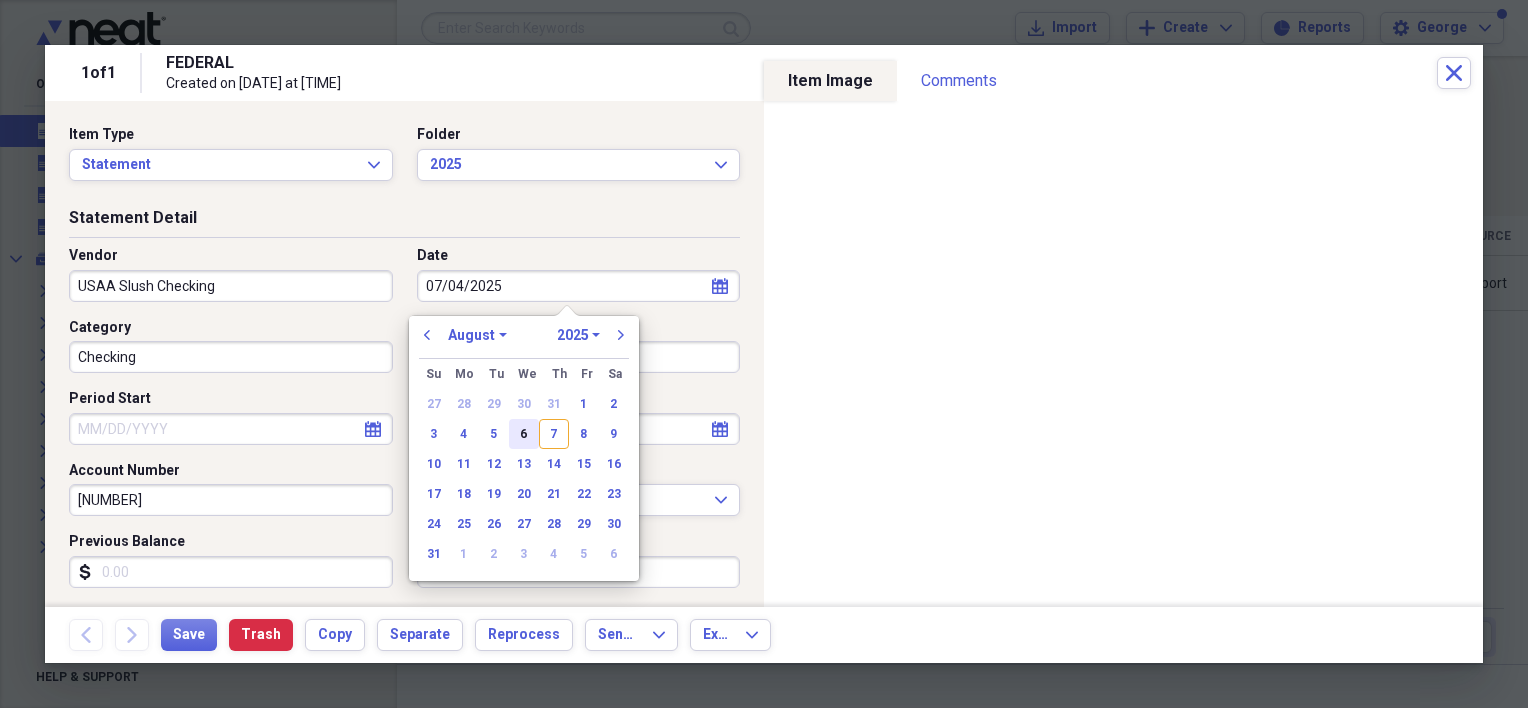 click on "6" at bounding box center [524, 434] 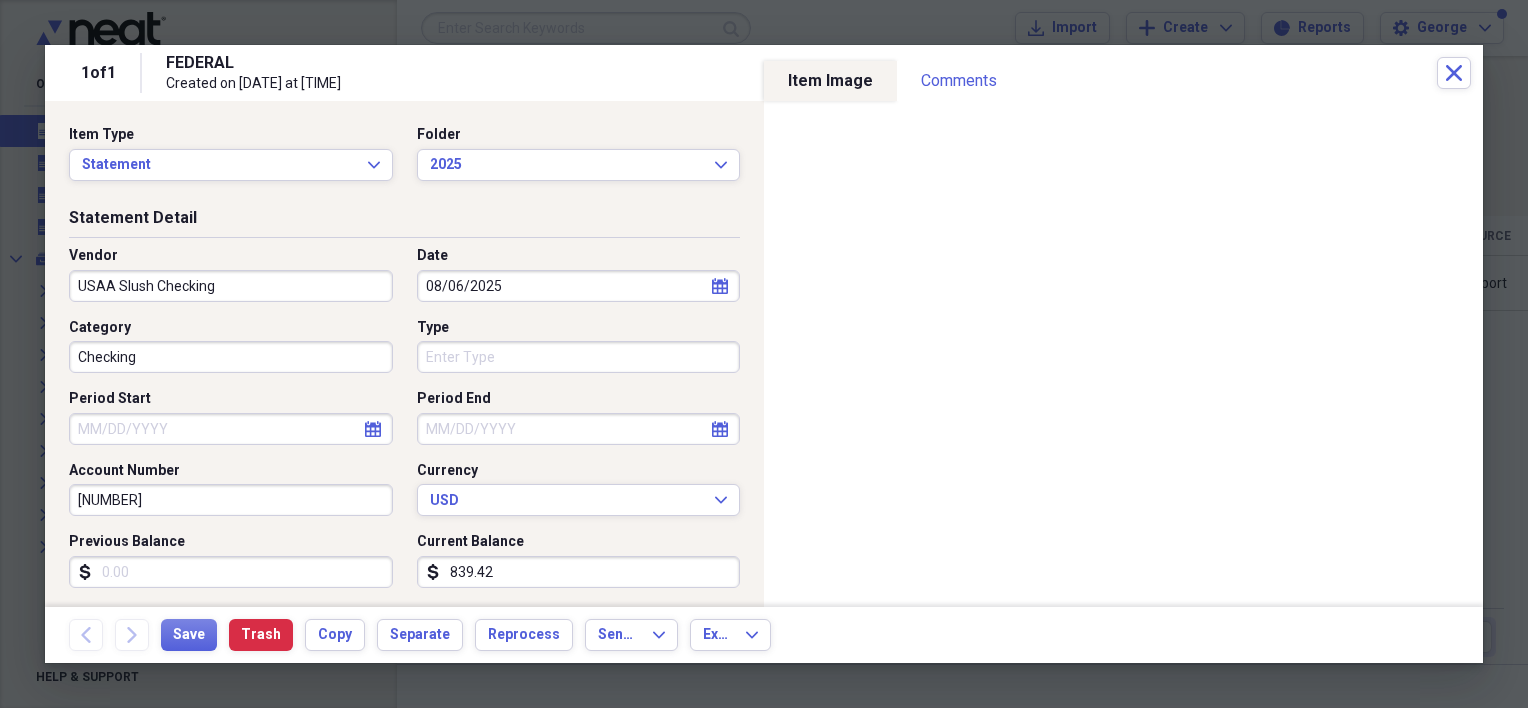 click 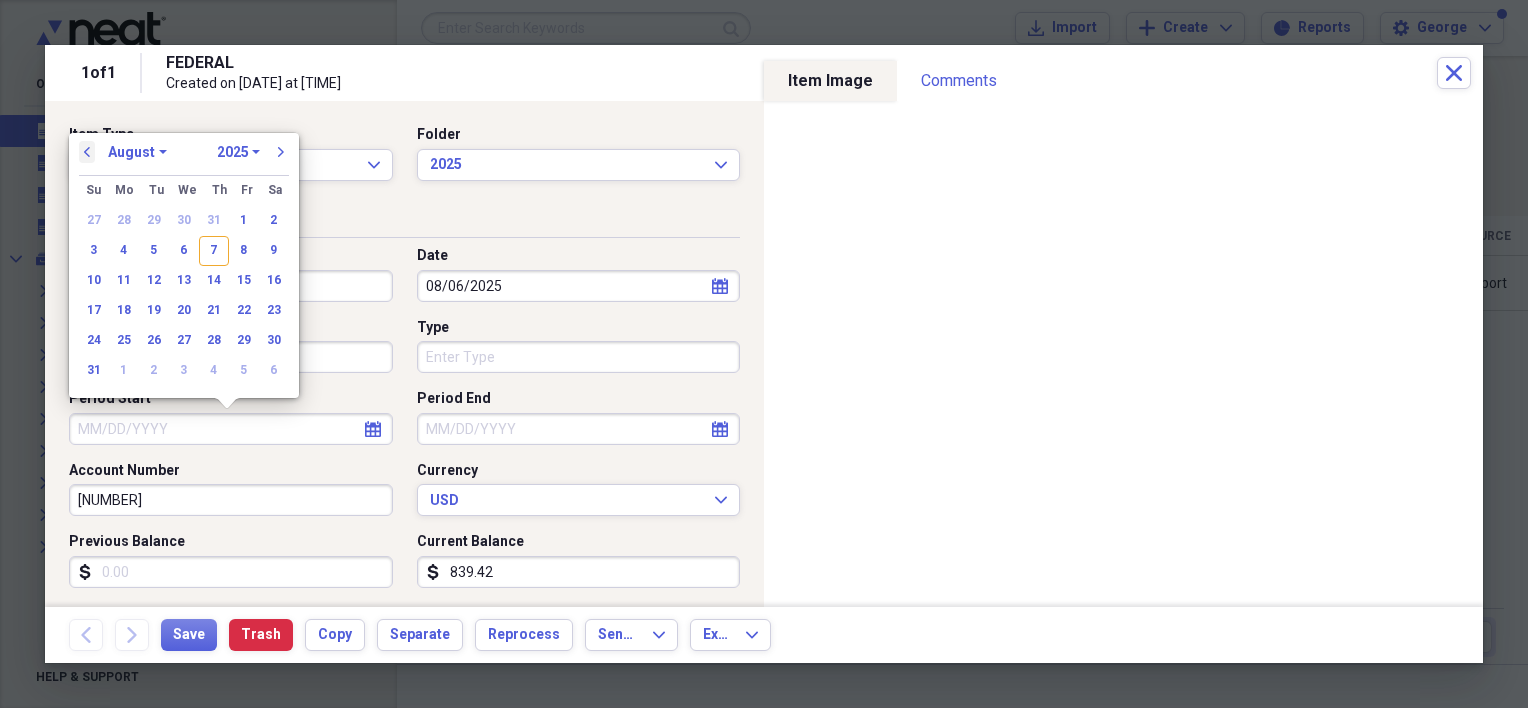 click on "previous" at bounding box center (87, 152) 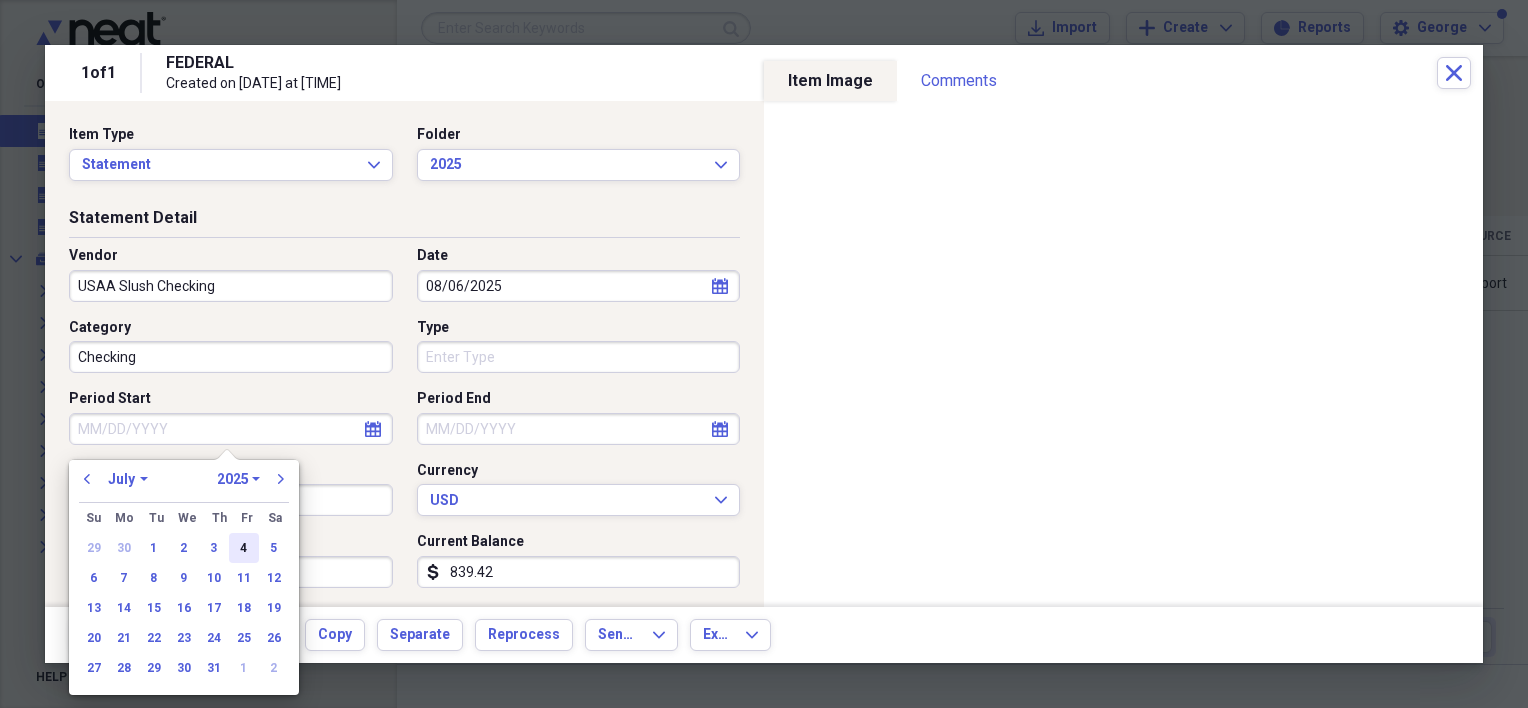 click on "4" at bounding box center [244, 548] 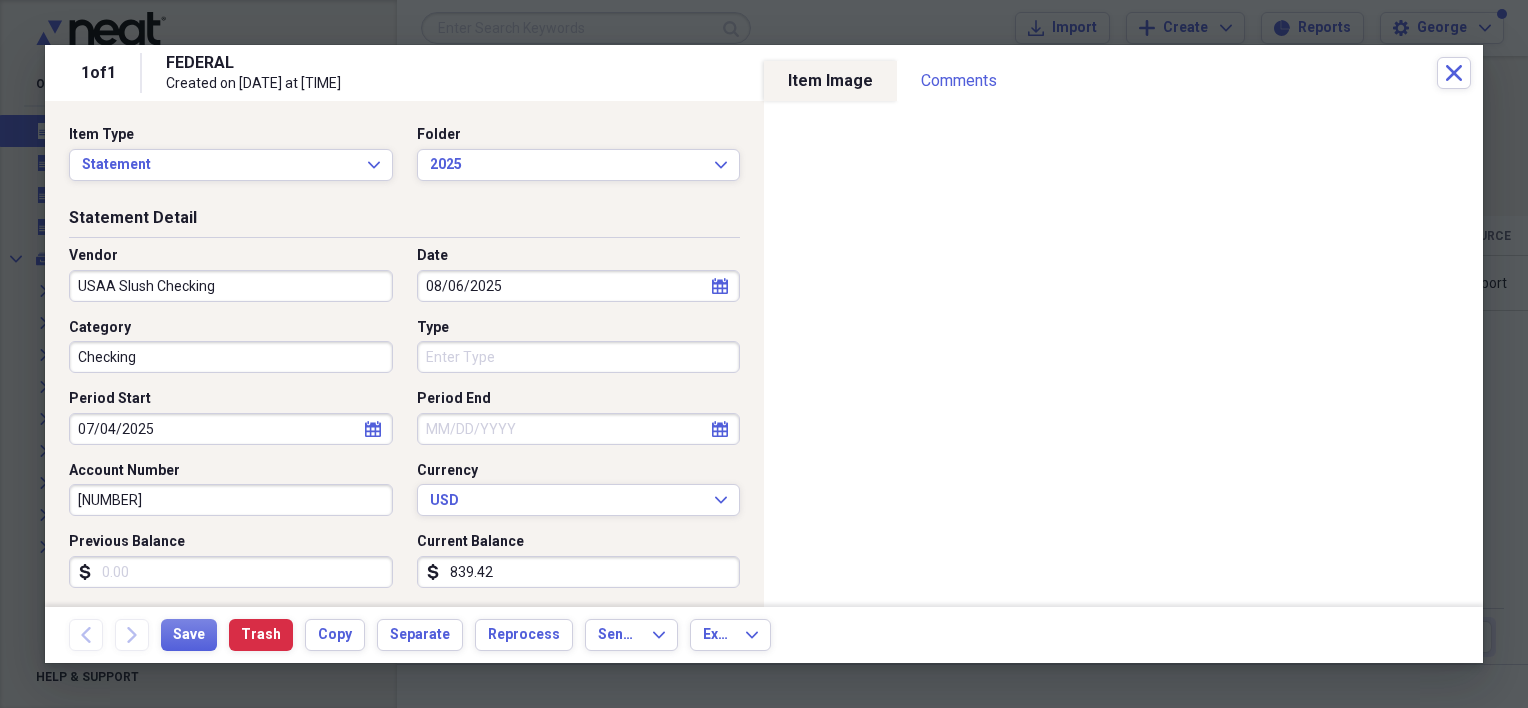 select on "7" 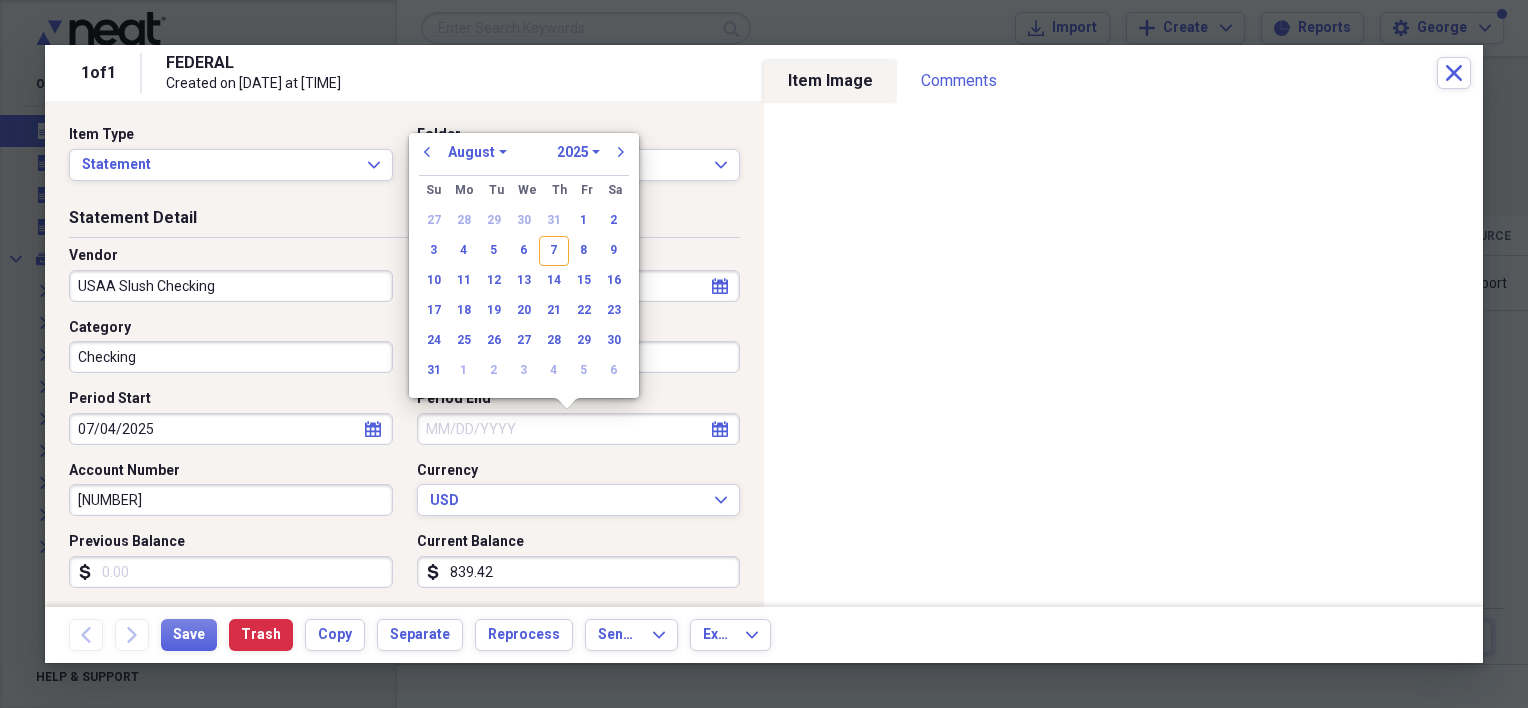 click on "Period End" at bounding box center [579, 429] 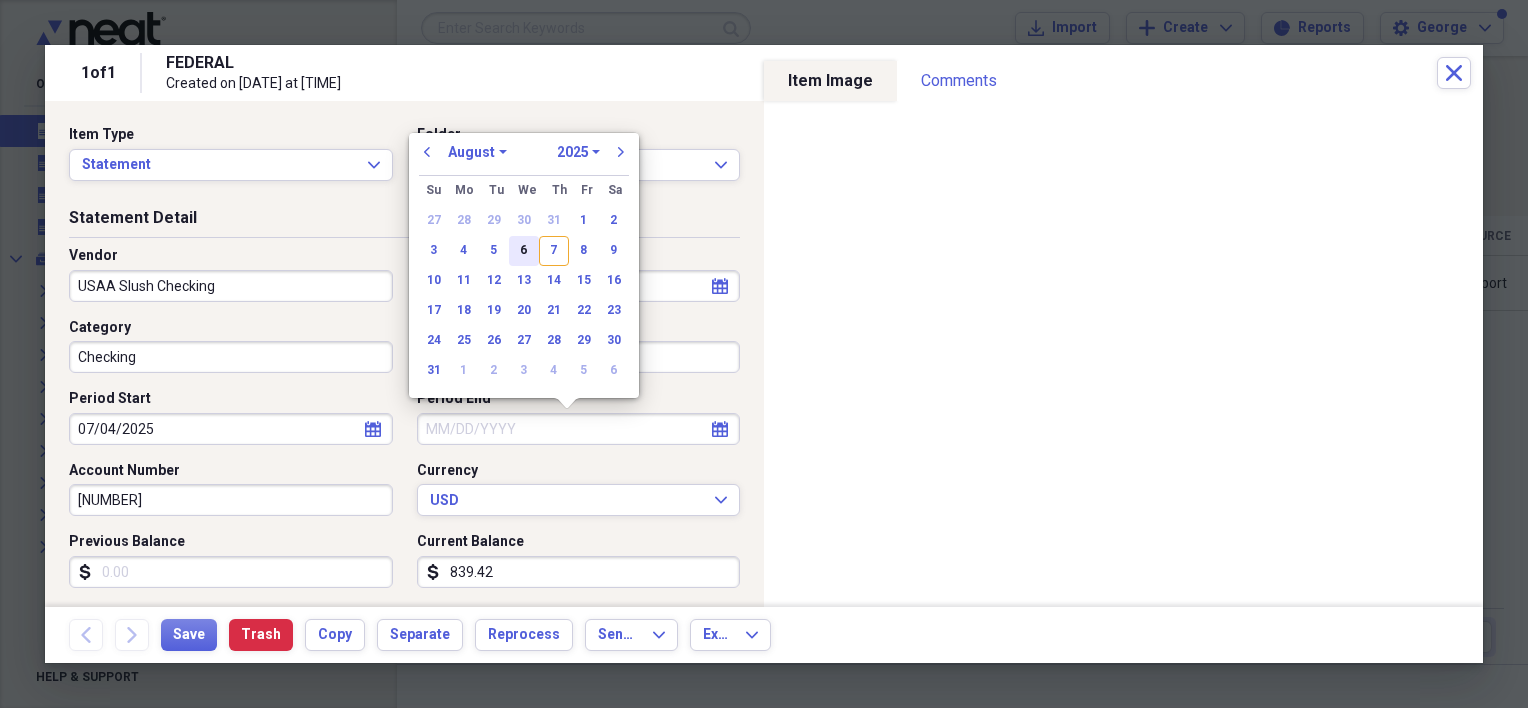 click on "6" at bounding box center (524, 251) 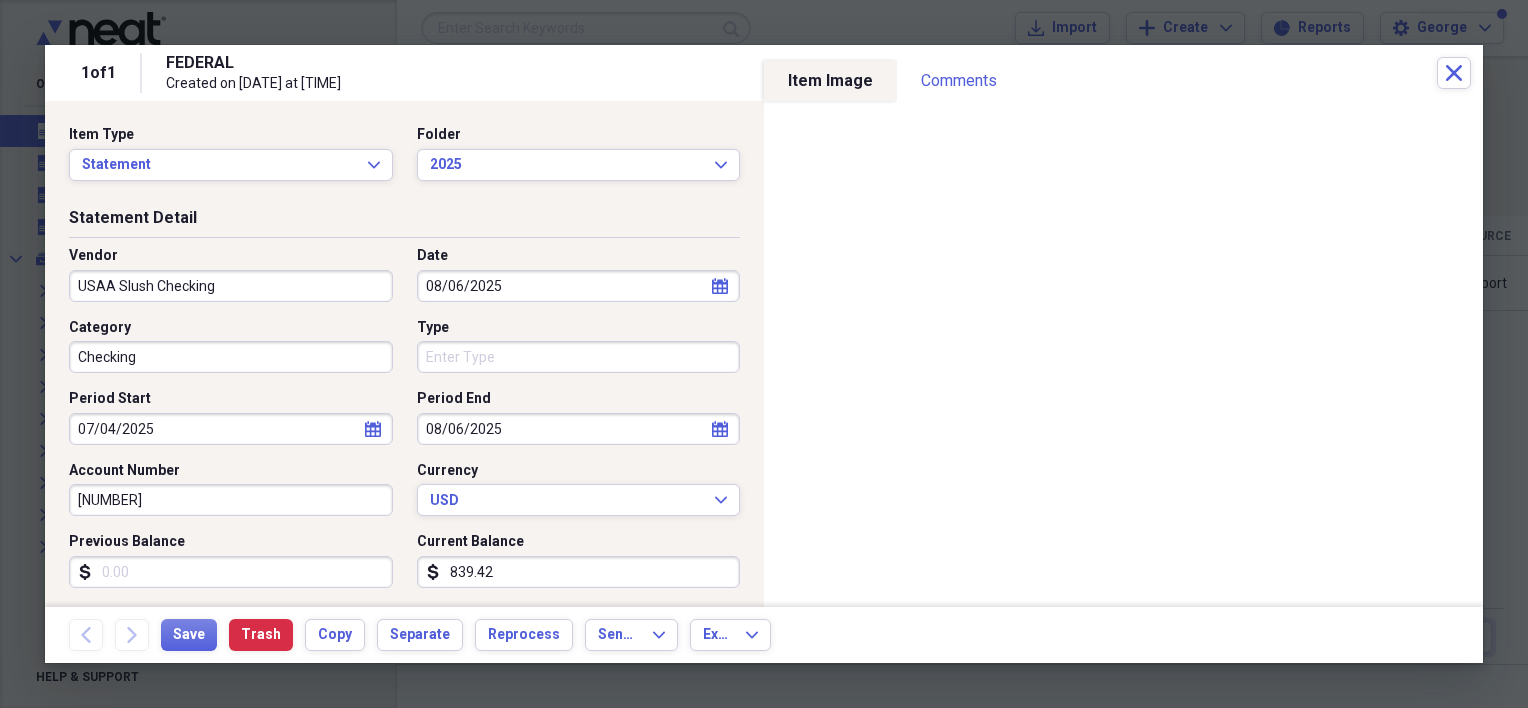click on "Previous Balance" at bounding box center [231, 572] 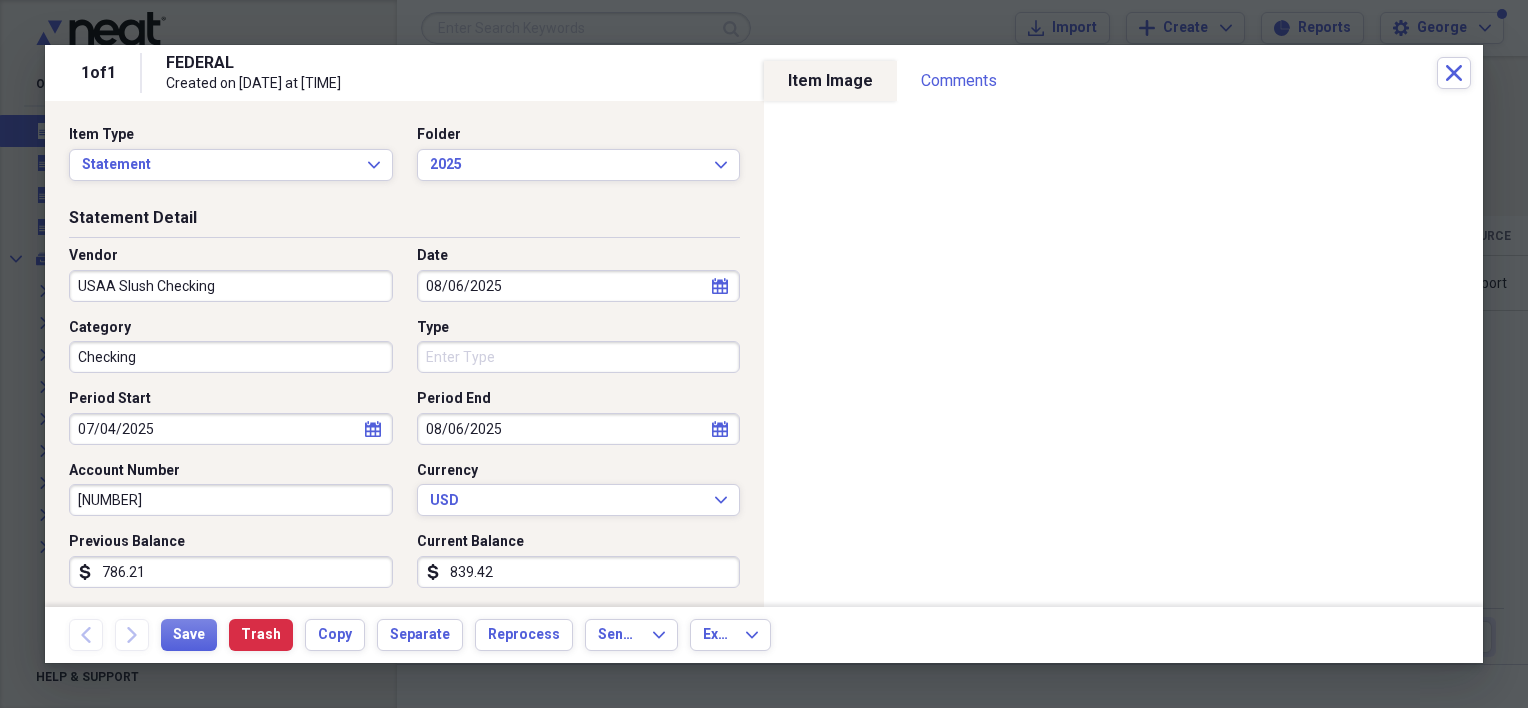 scroll, scrollTop: 200, scrollLeft: 0, axis: vertical 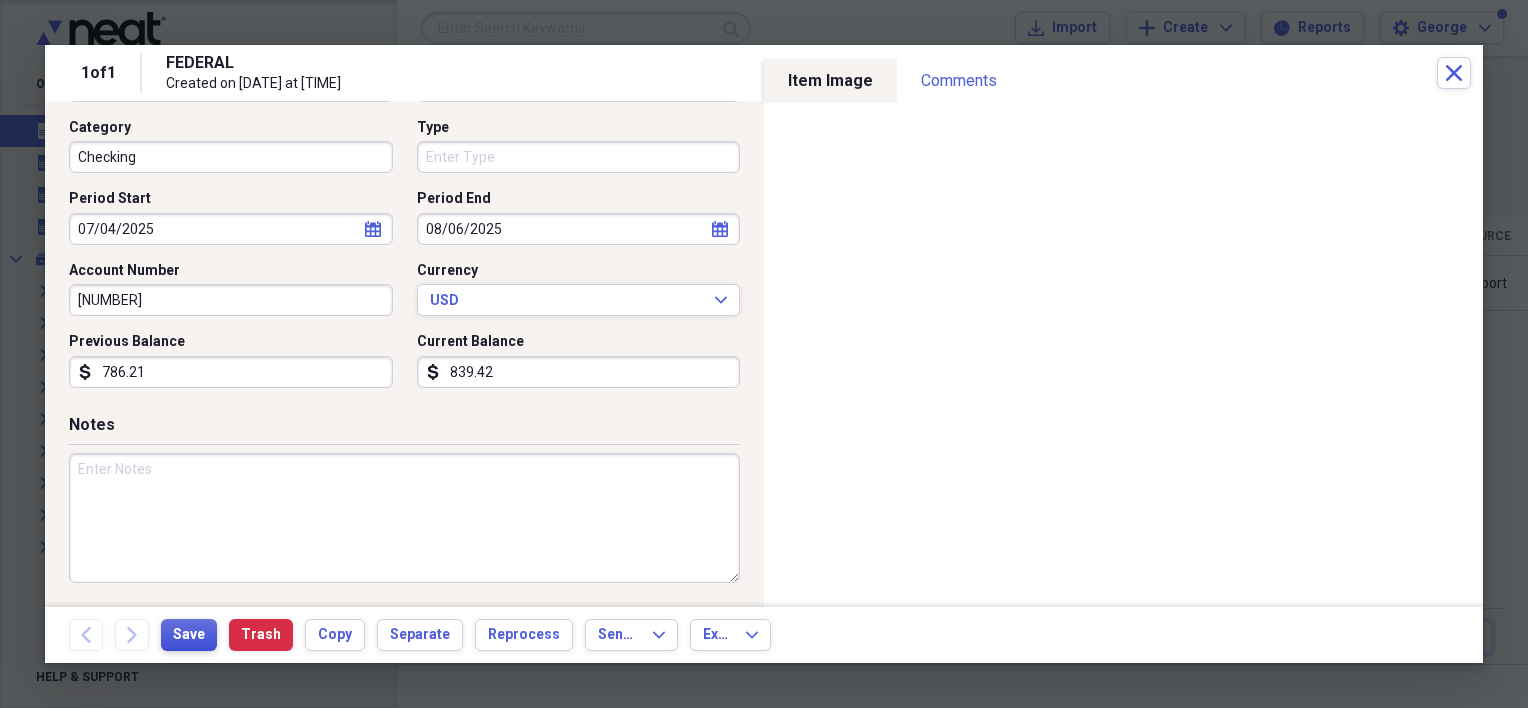 type on "786.21" 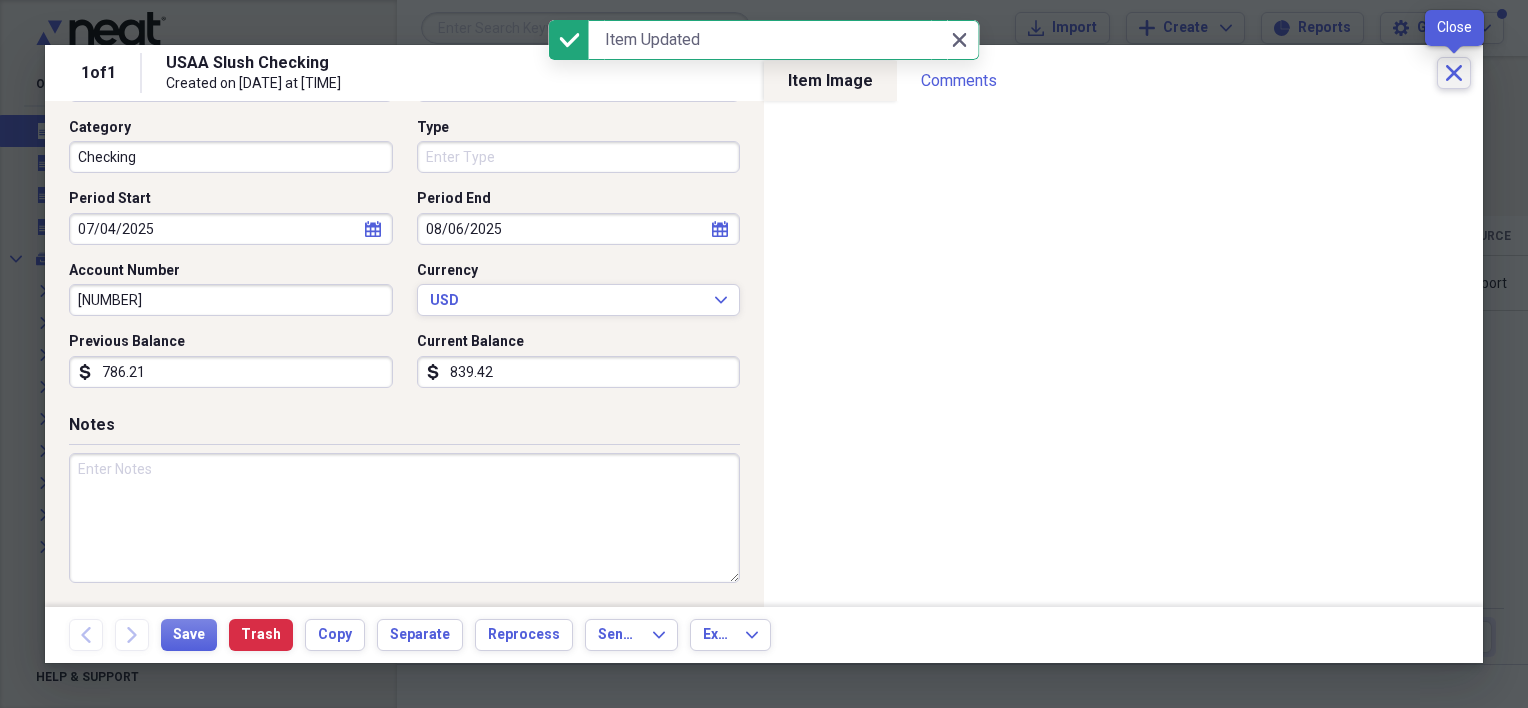 click on "Close" 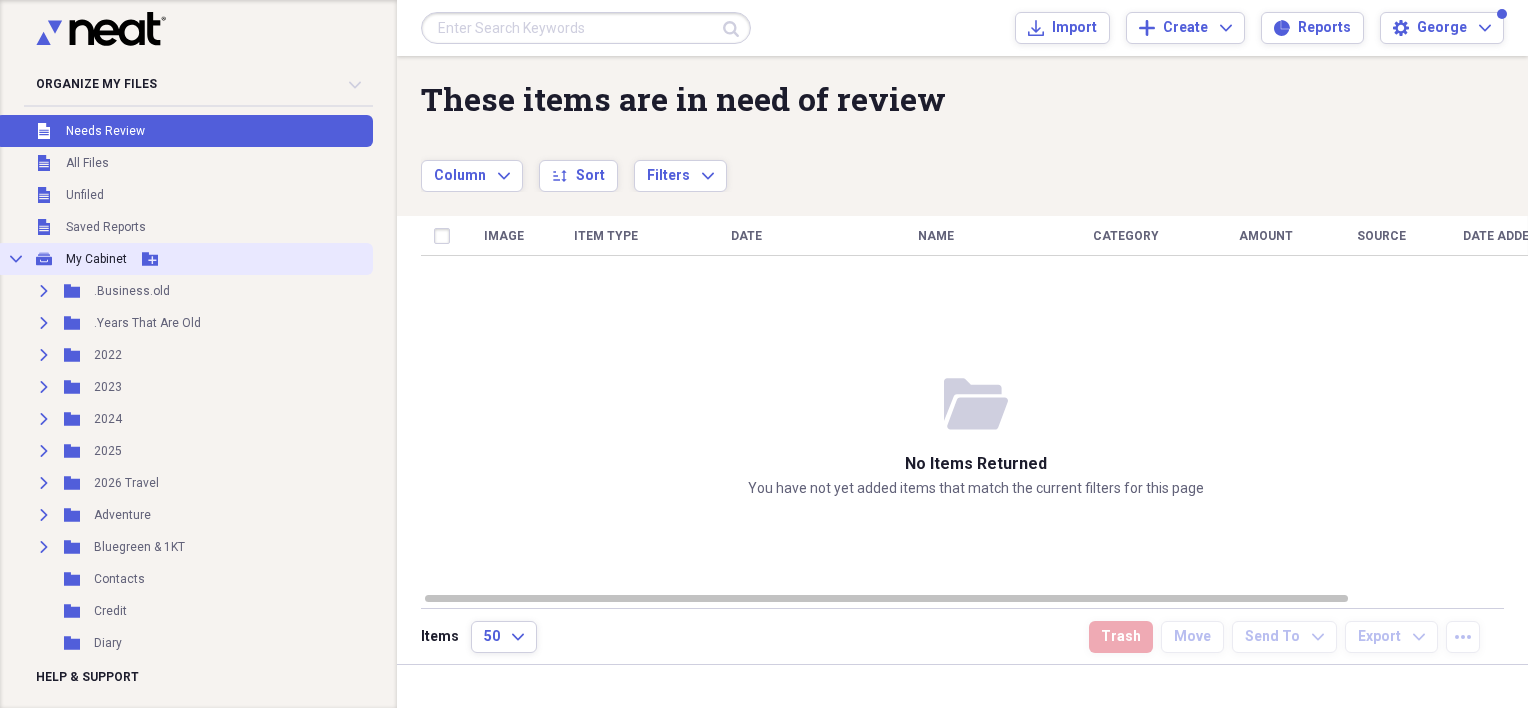 click on "Collapse" 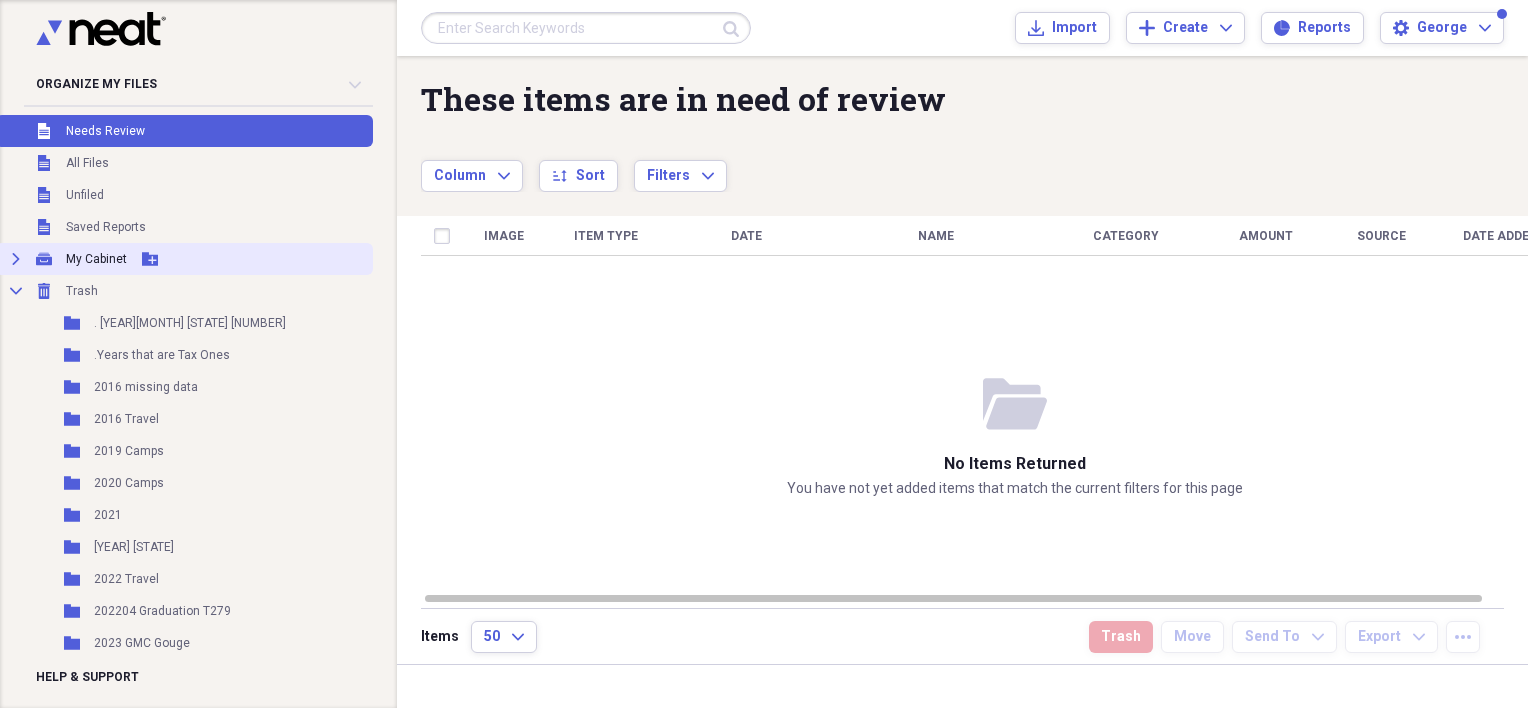 click on "Expand" 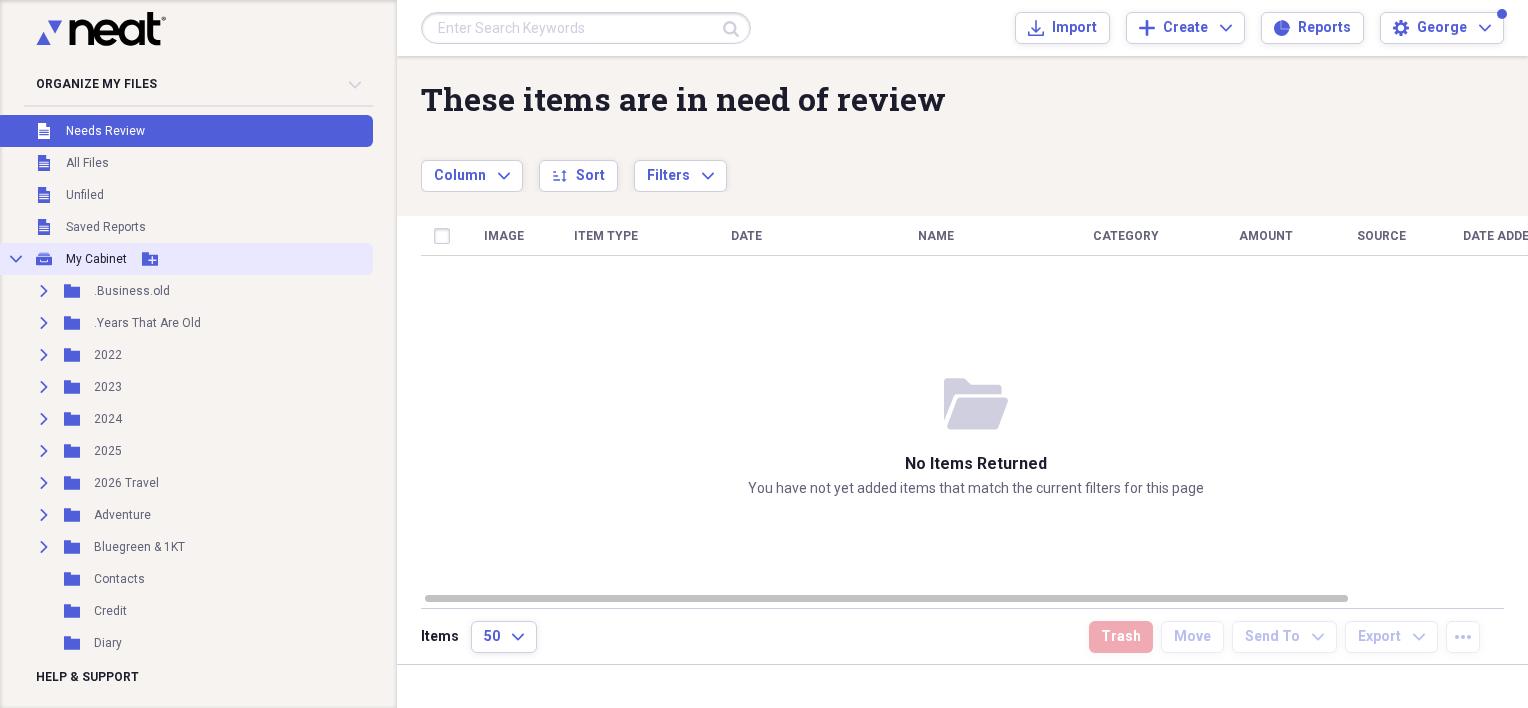 click on "Collapse" 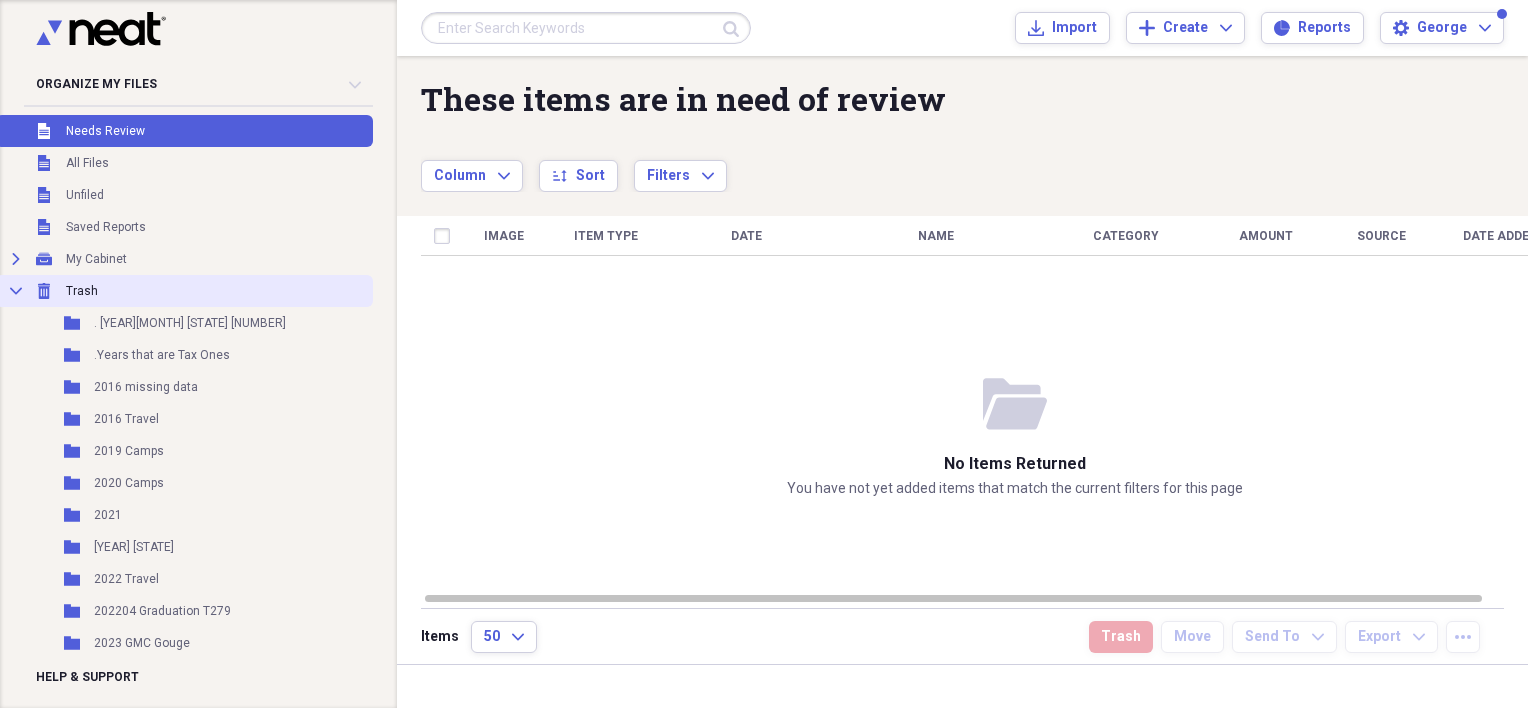 click on "Collapse" 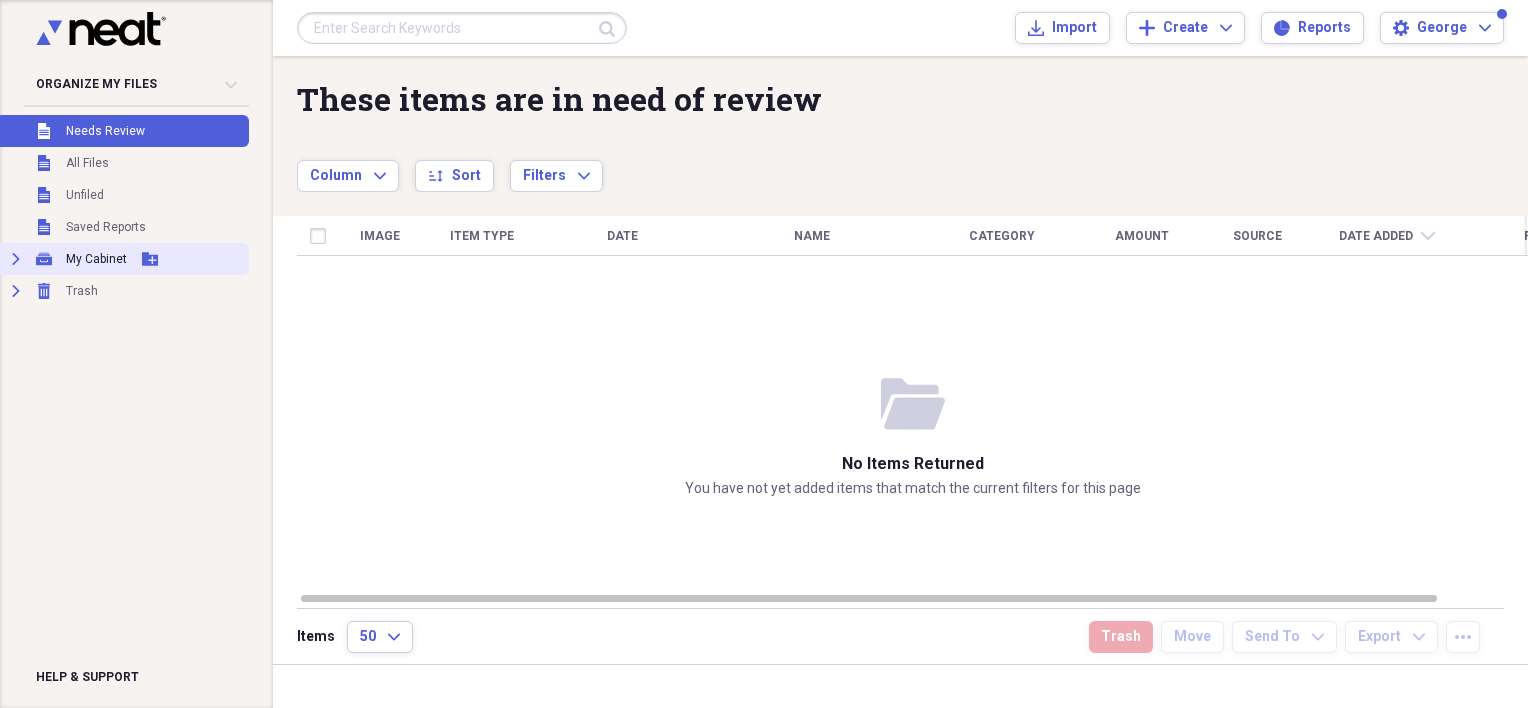 click on "Expand" at bounding box center (16, 259) 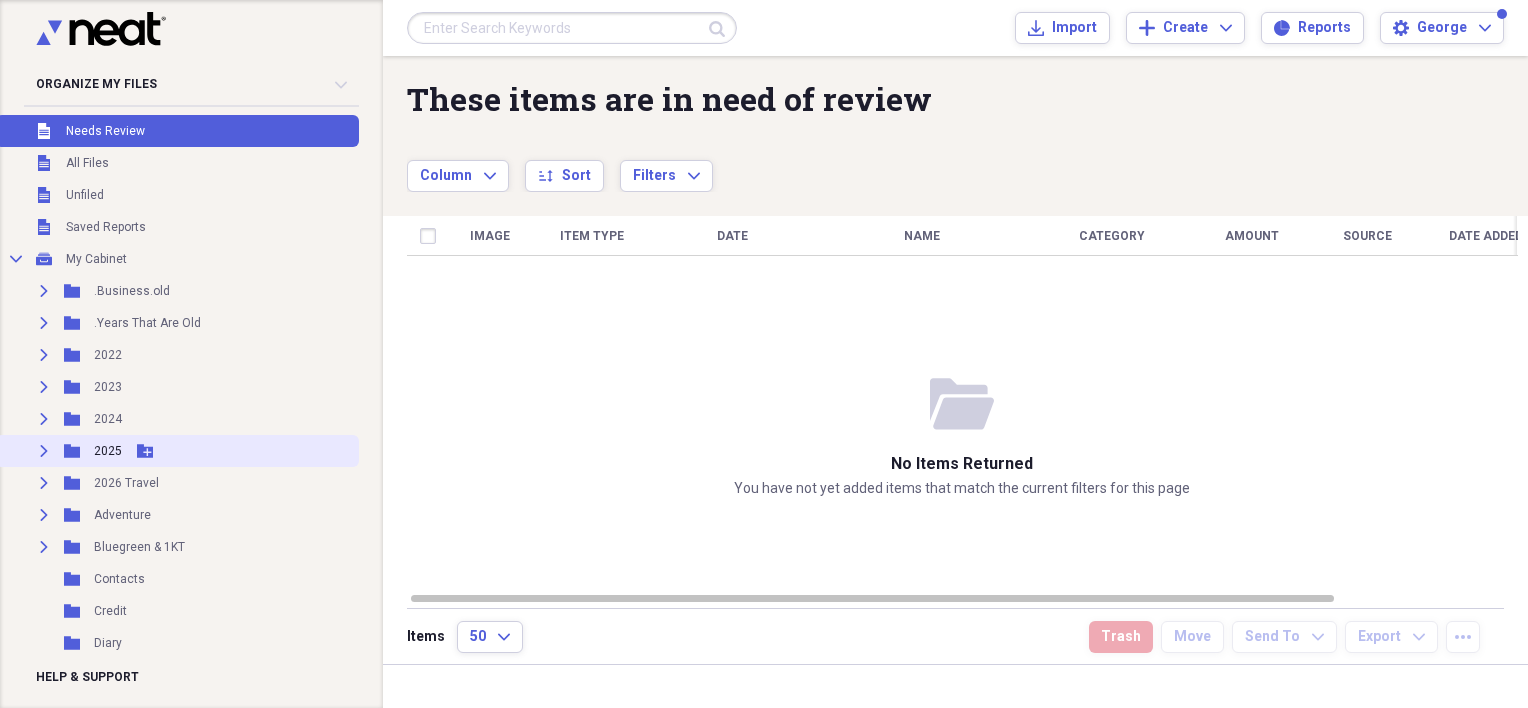 click on "2025" at bounding box center [108, 451] 